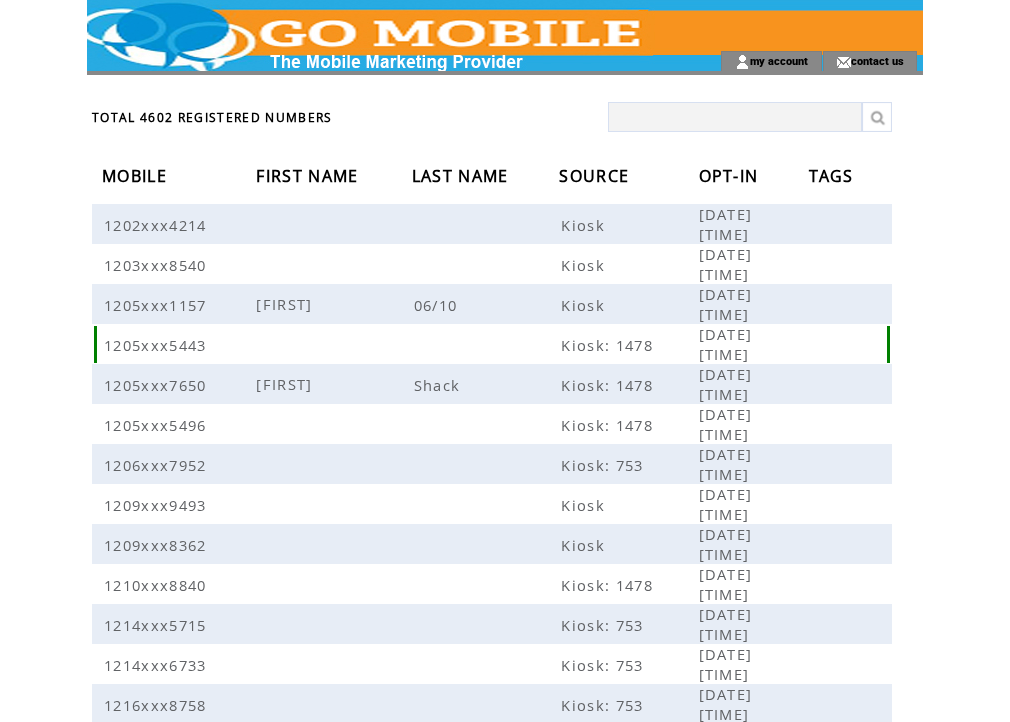 scroll, scrollTop: 0, scrollLeft: 0, axis: both 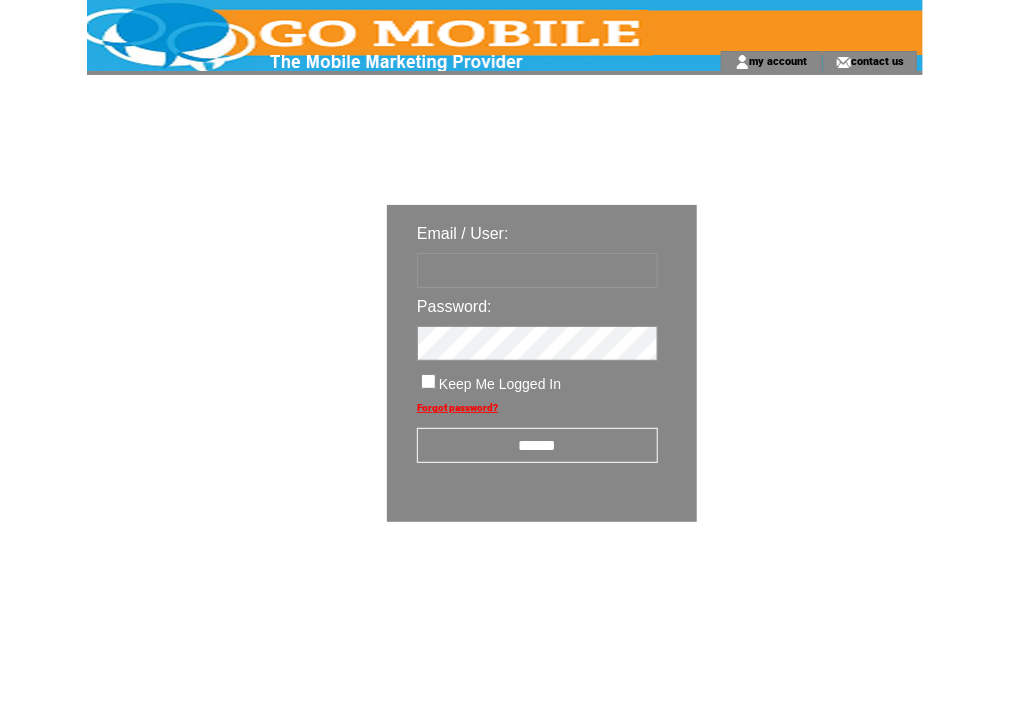 type on "********" 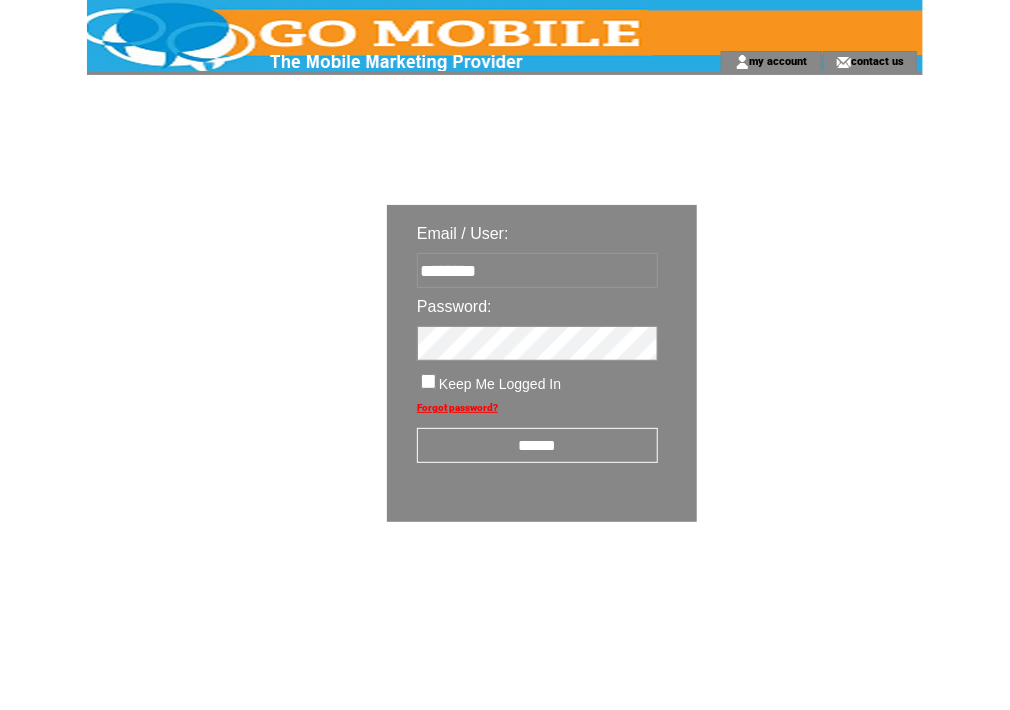 click on "******" at bounding box center (537, 445) 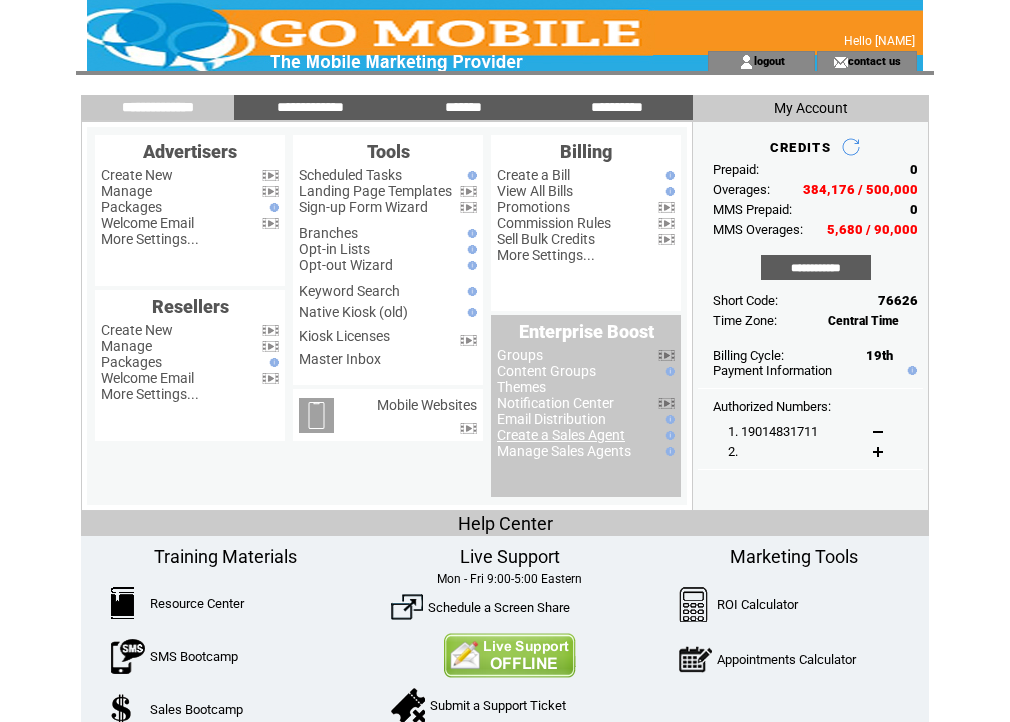 scroll, scrollTop: 0, scrollLeft: 0, axis: both 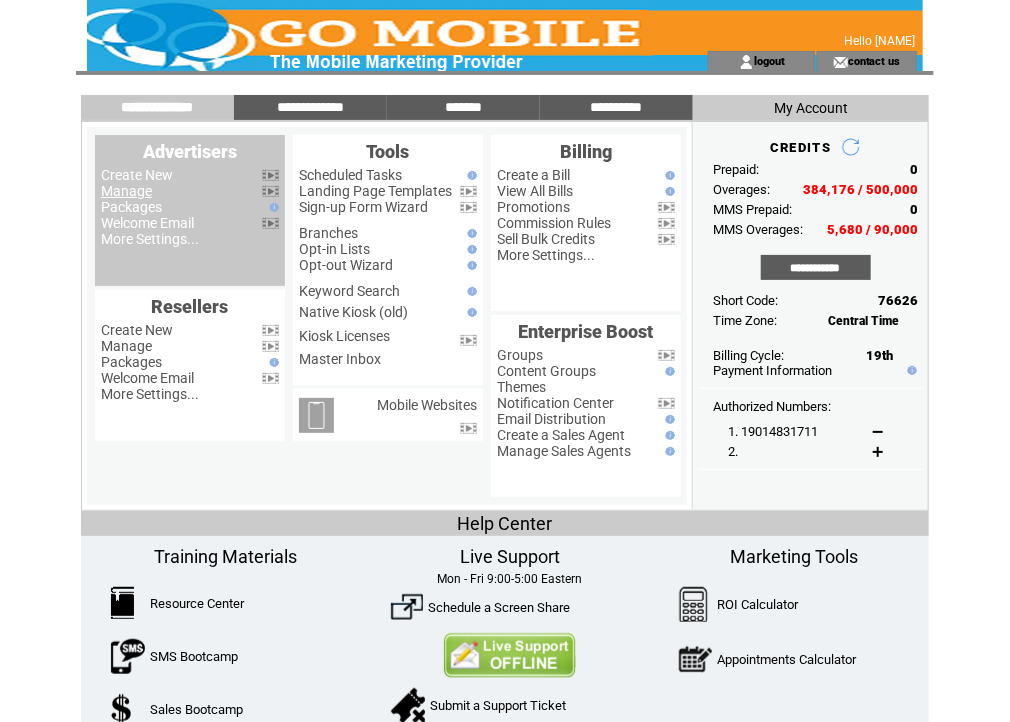 click on "Manage" at bounding box center [126, 191] 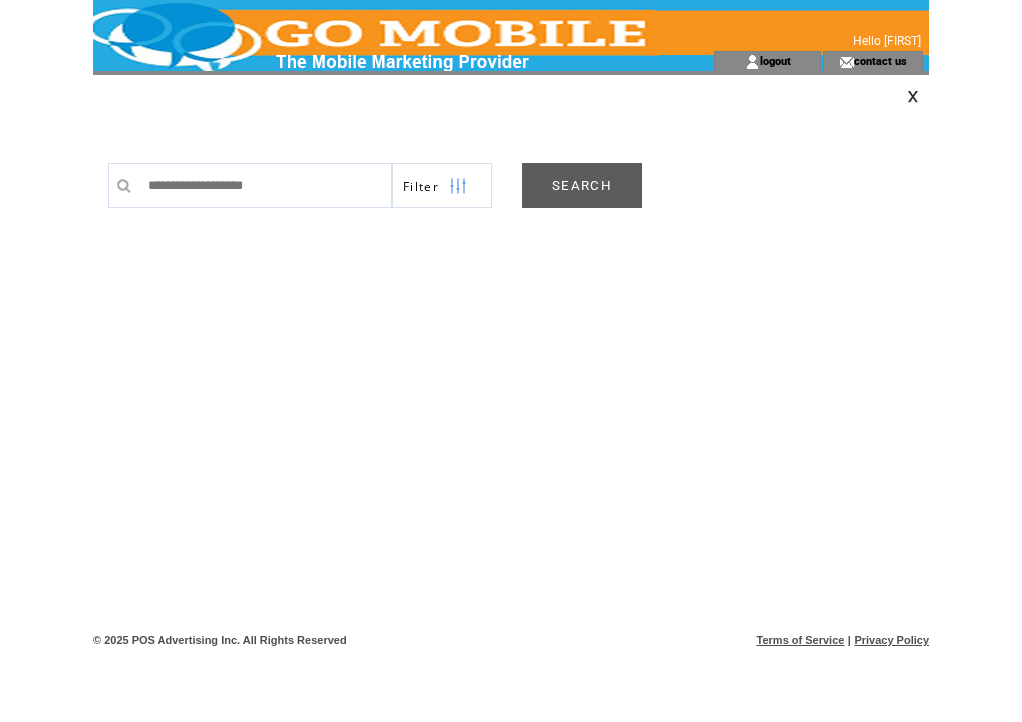 scroll, scrollTop: 0, scrollLeft: 0, axis: both 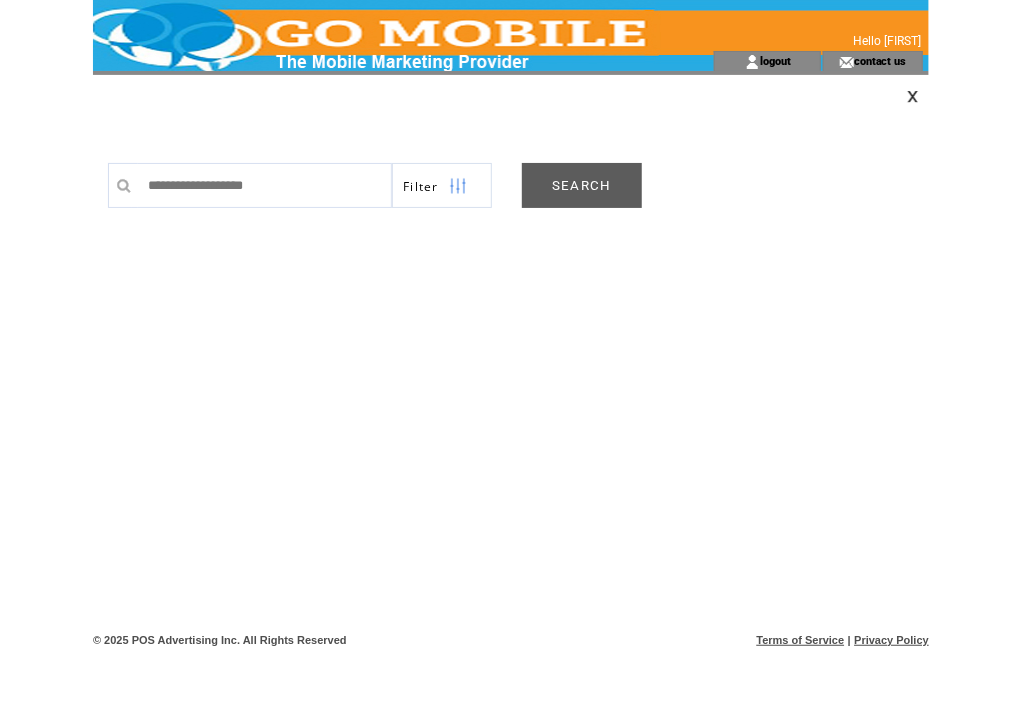 click on "SEARCH" at bounding box center (582, 185) 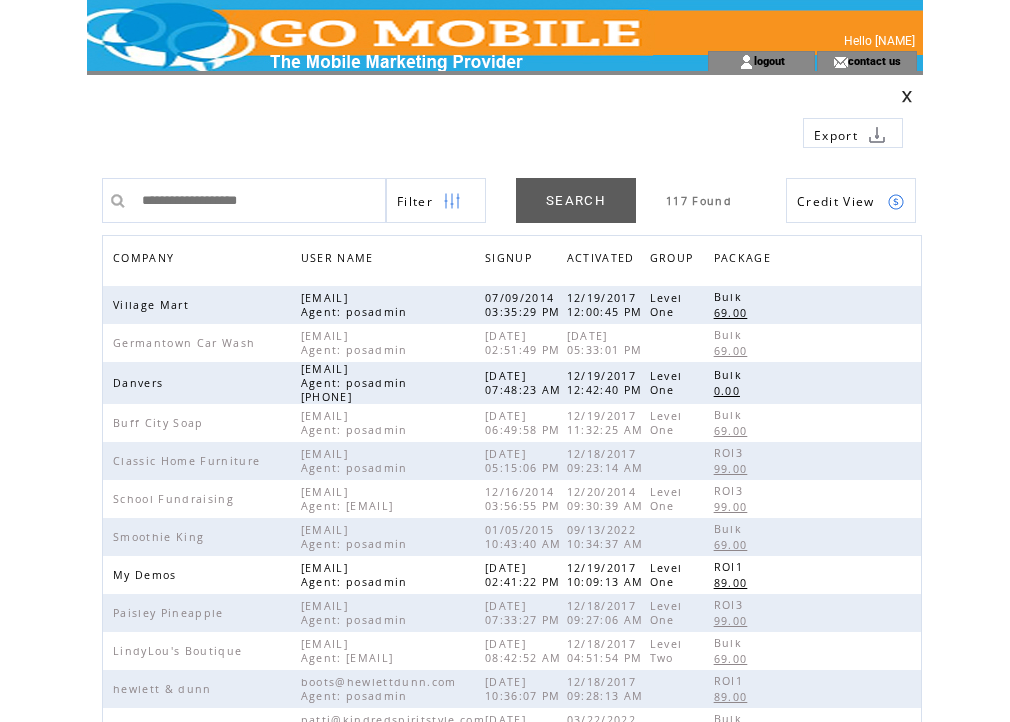 scroll, scrollTop: 0, scrollLeft: 0, axis: both 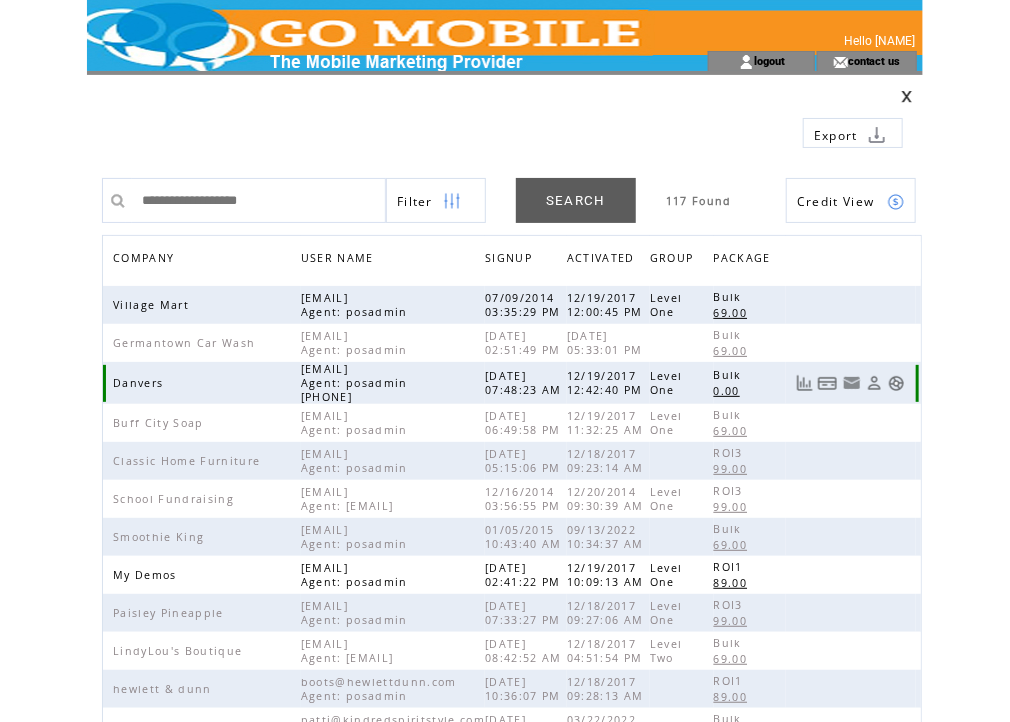 click at bounding box center [896, 383] 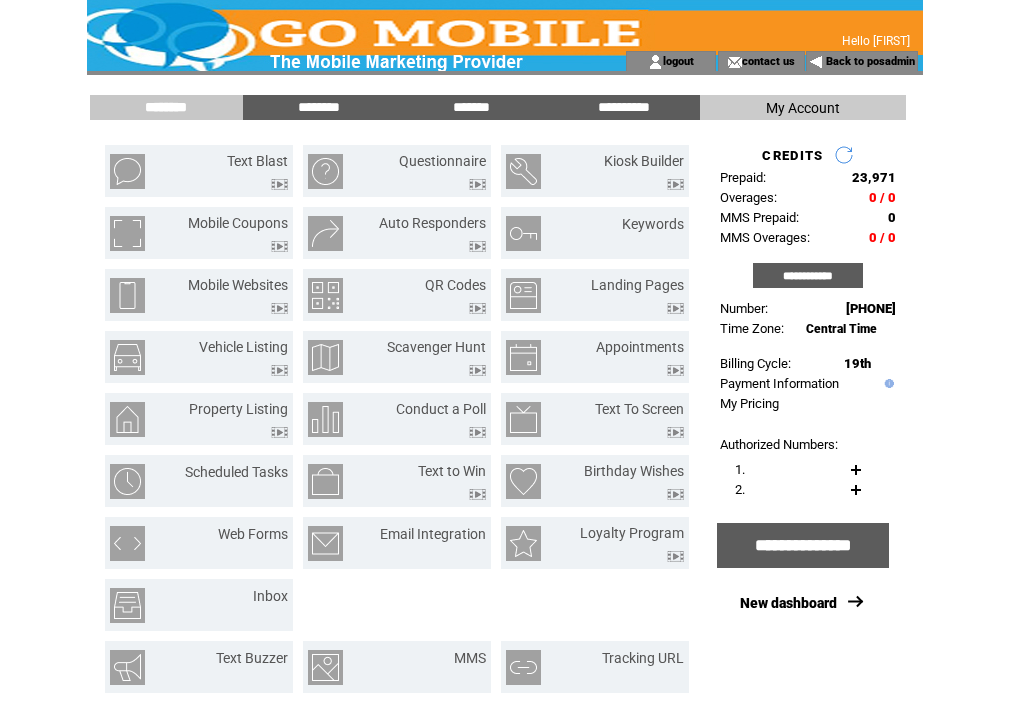 scroll, scrollTop: 0, scrollLeft: 0, axis: both 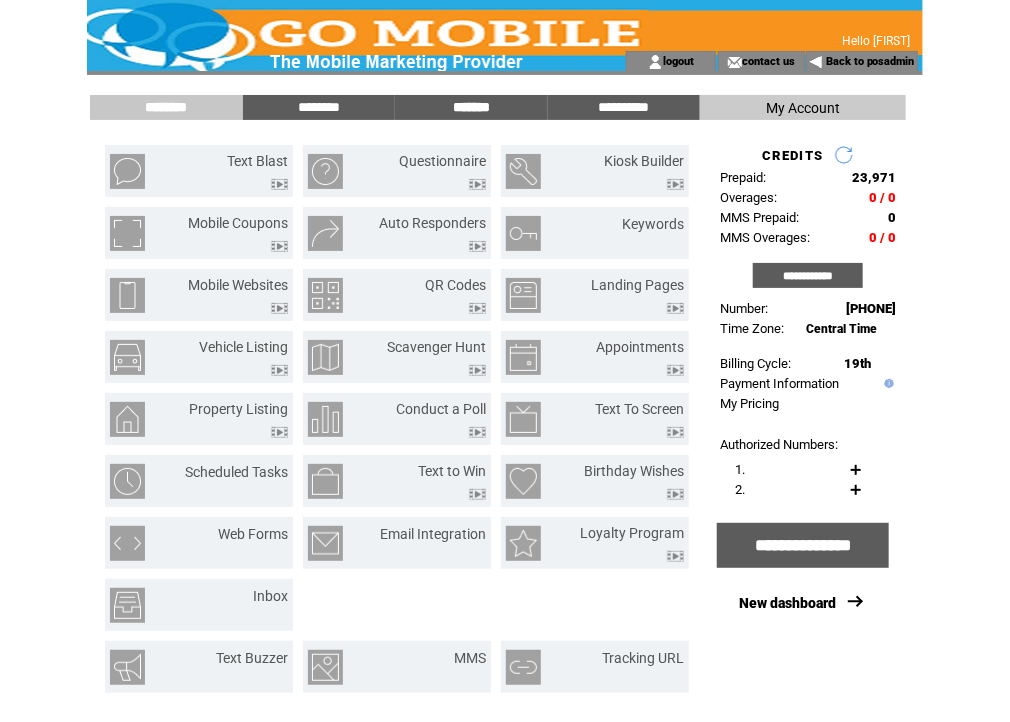 click on "*******" at bounding box center [471, 107] 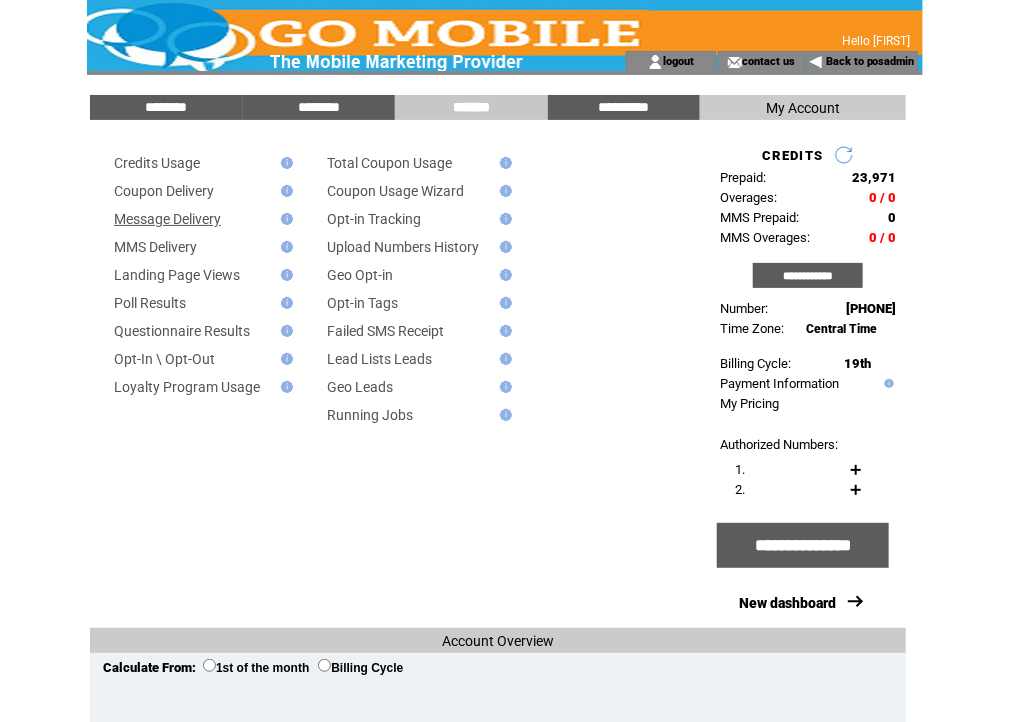 click on "Message Delivery" at bounding box center (167, 219) 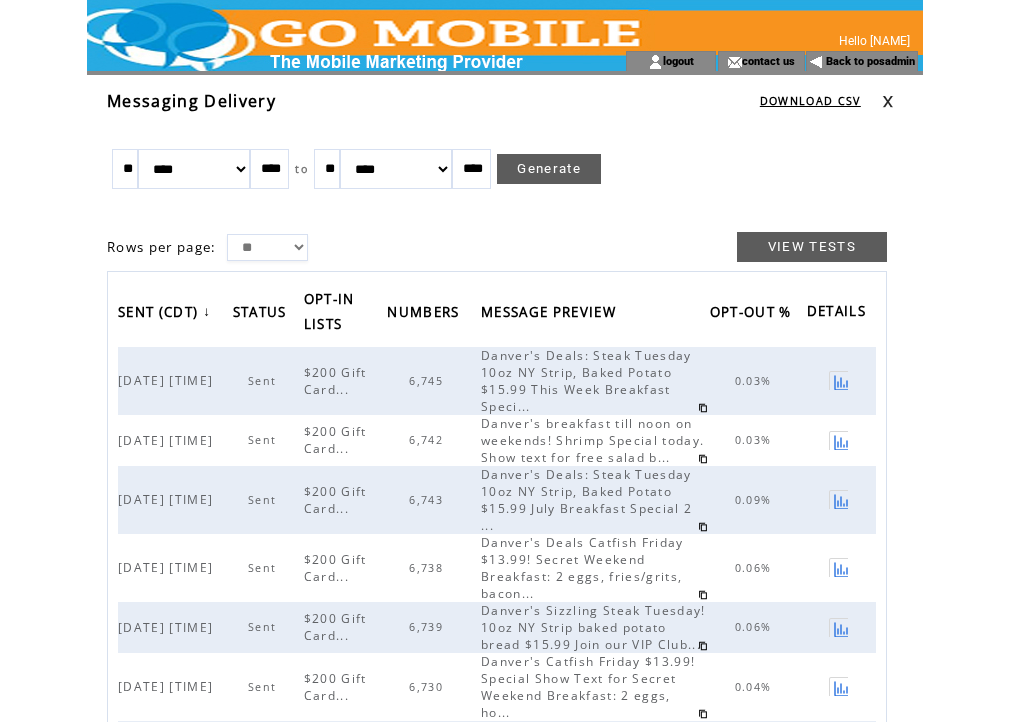 scroll, scrollTop: 0, scrollLeft: 0, axis: both 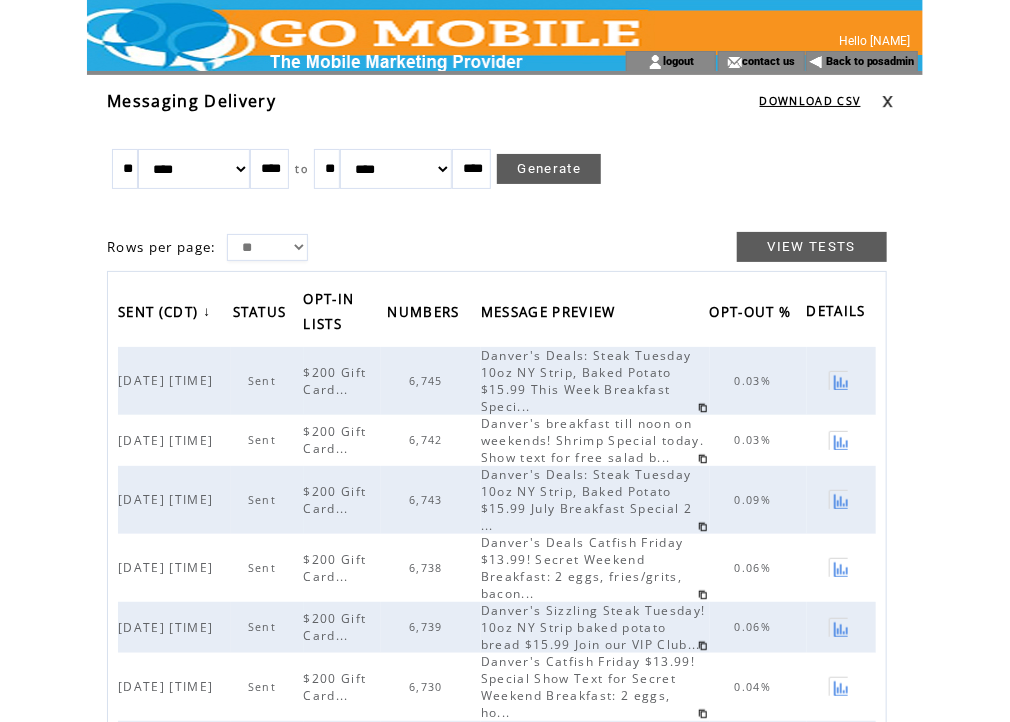 click at bounding box center [888, 101] 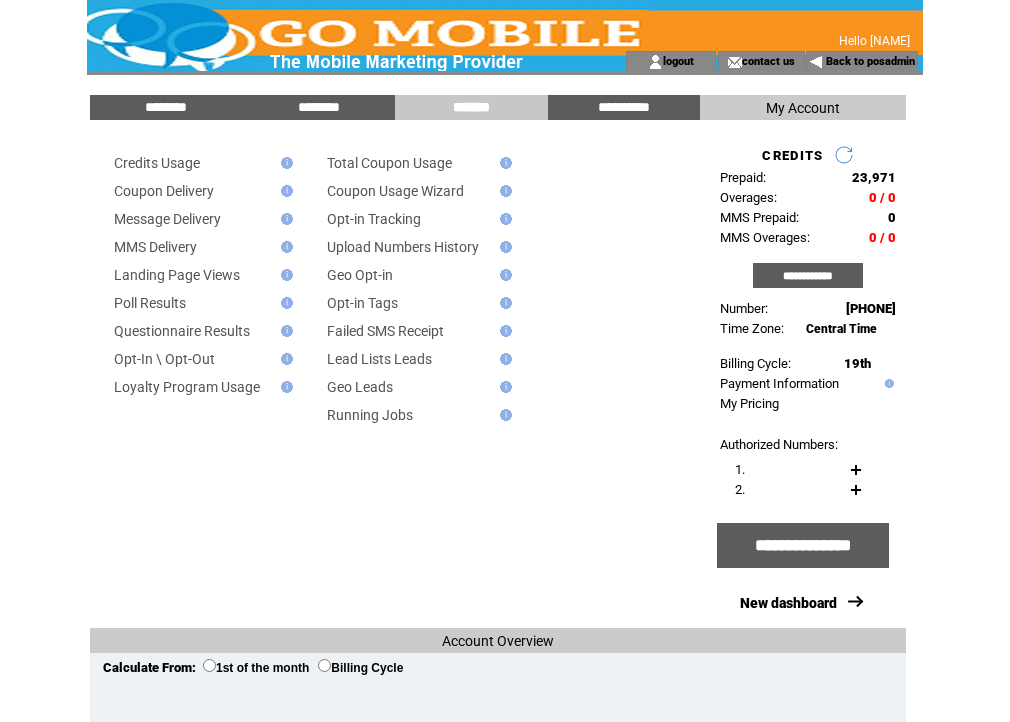 scroll, scrollTop: 0, scrollLeft: 0, axis: both 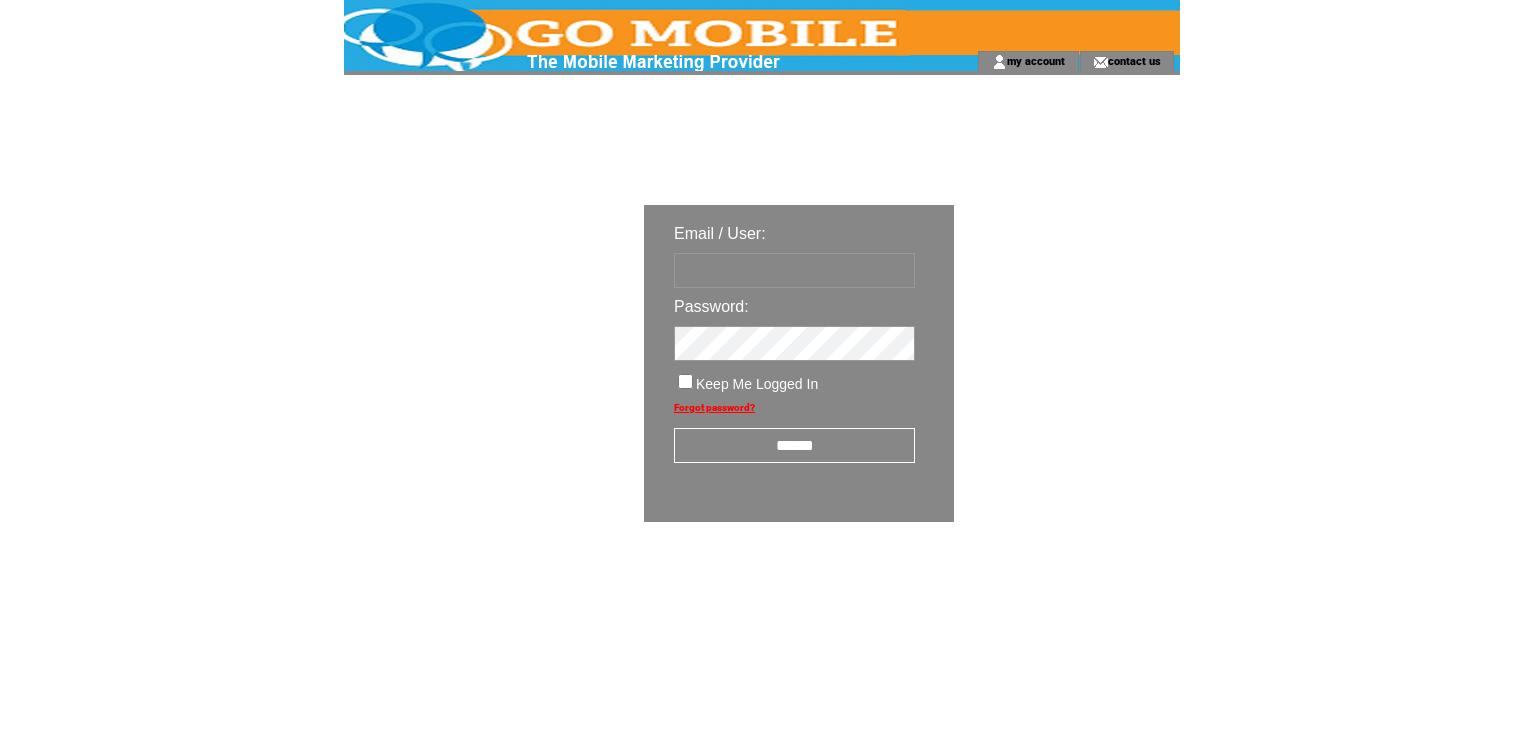 type on "********" 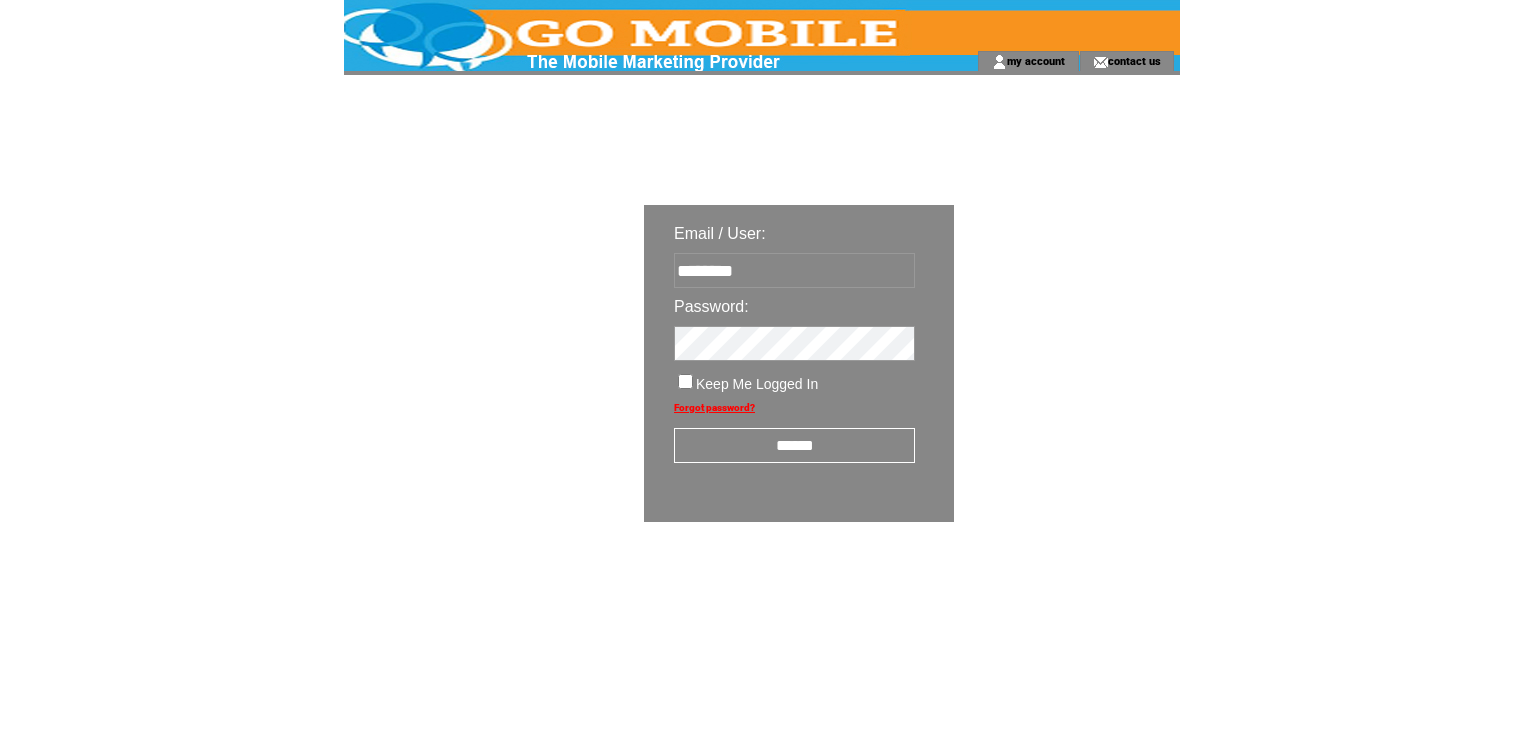 click on "******" at bounding box center [794, 445] 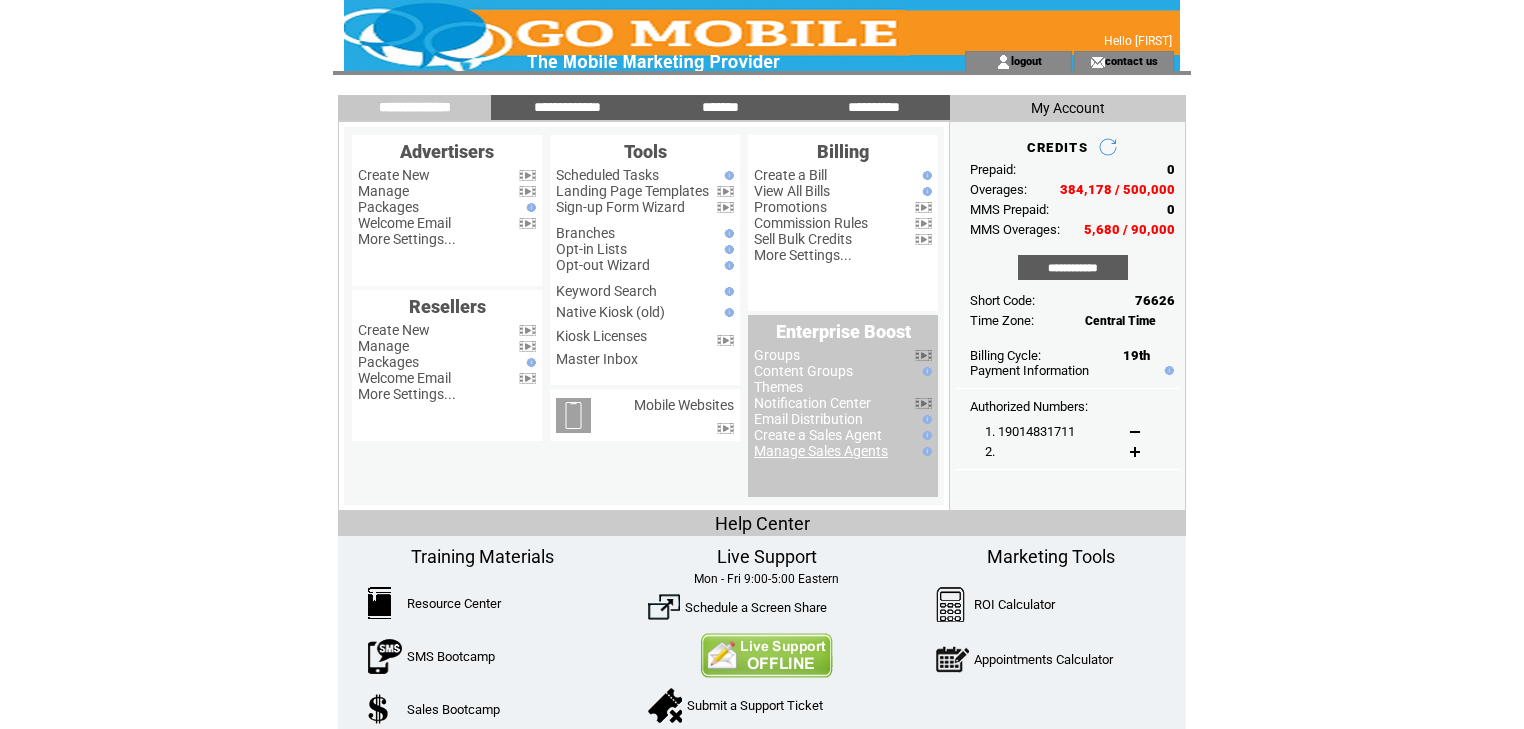 scroll, scrollTop: 0, scrollLeft: 0, axis: both 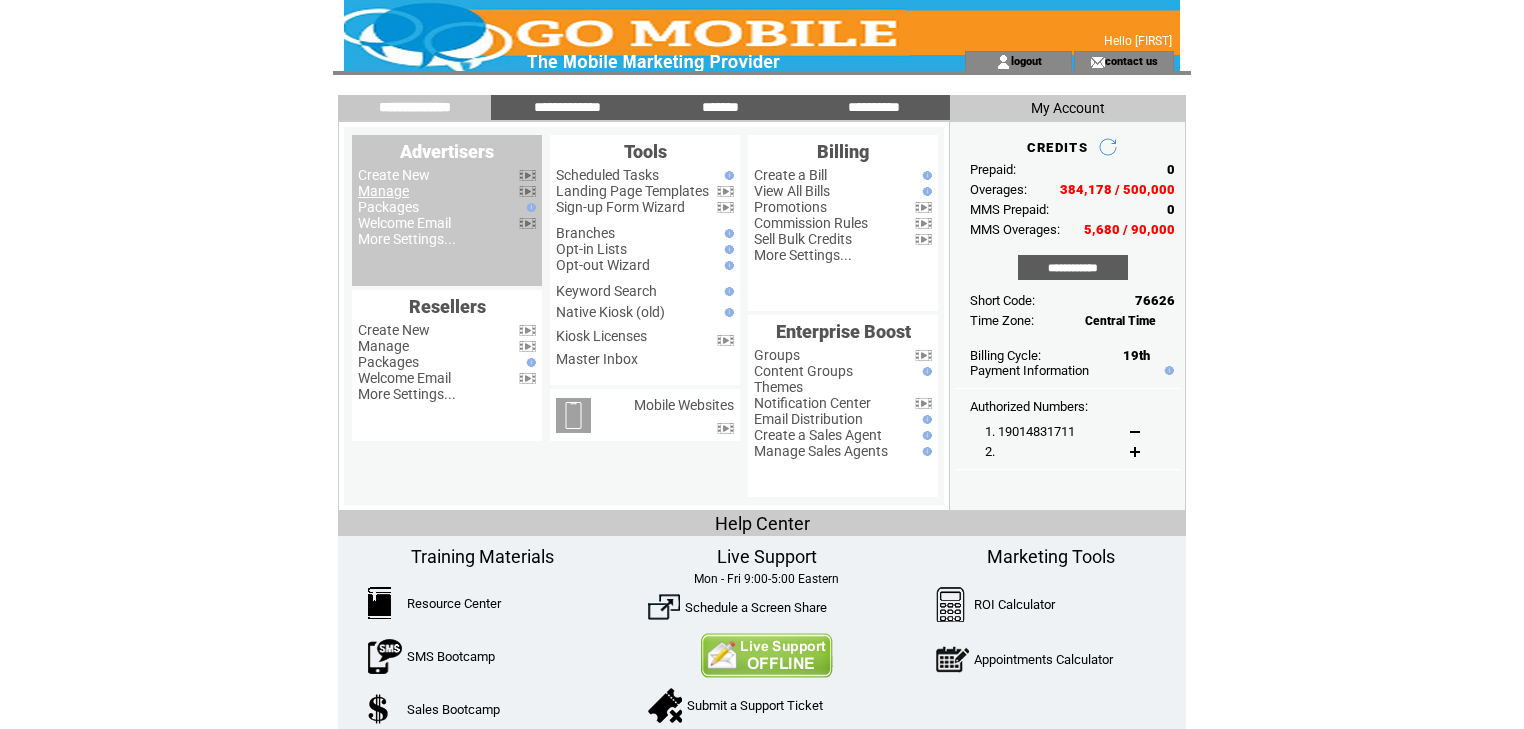 click on "Manage" at bounding box center (383, 191) 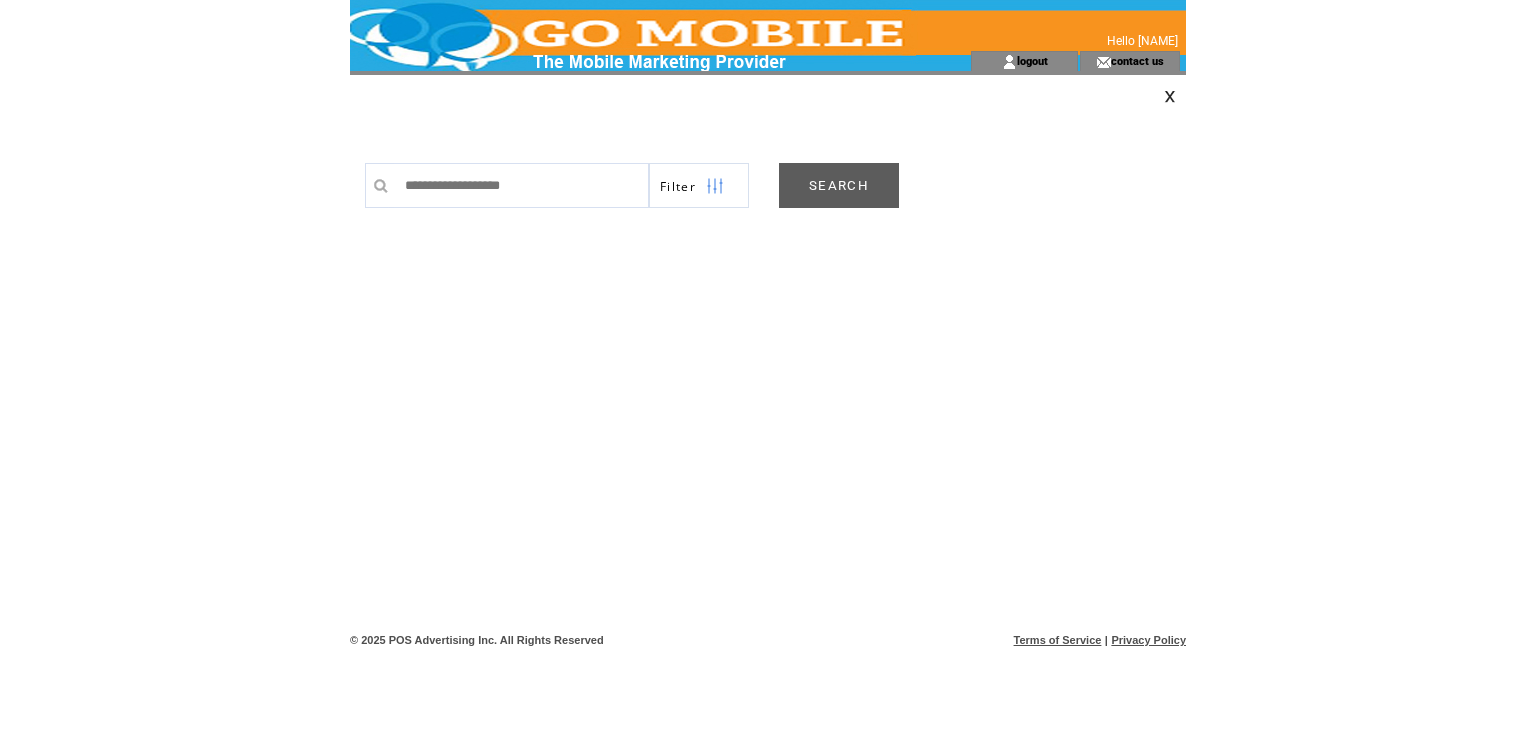 scroll, scrollTop: 0, scrollLeft: 0, axis: both 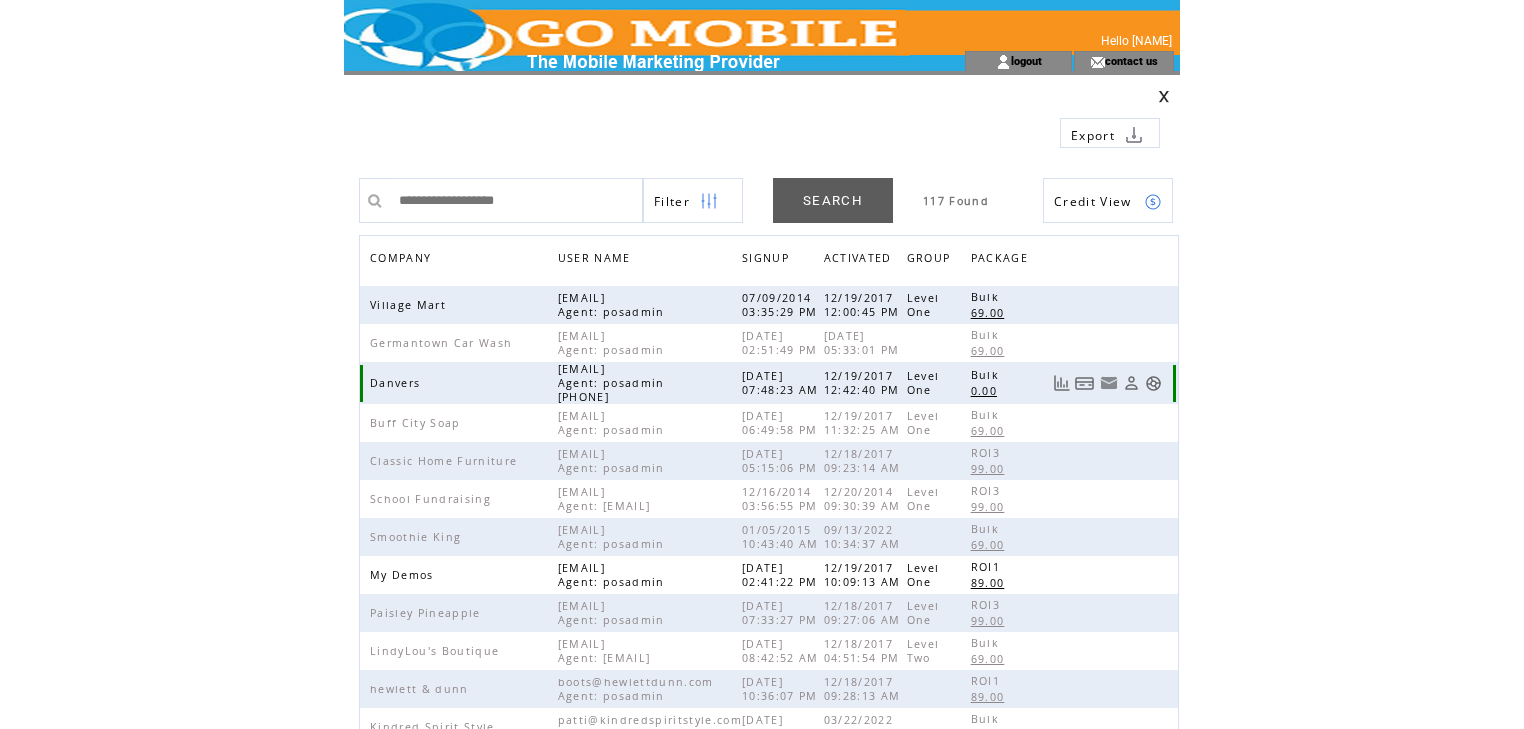 click at bounding box center (1153, 383) 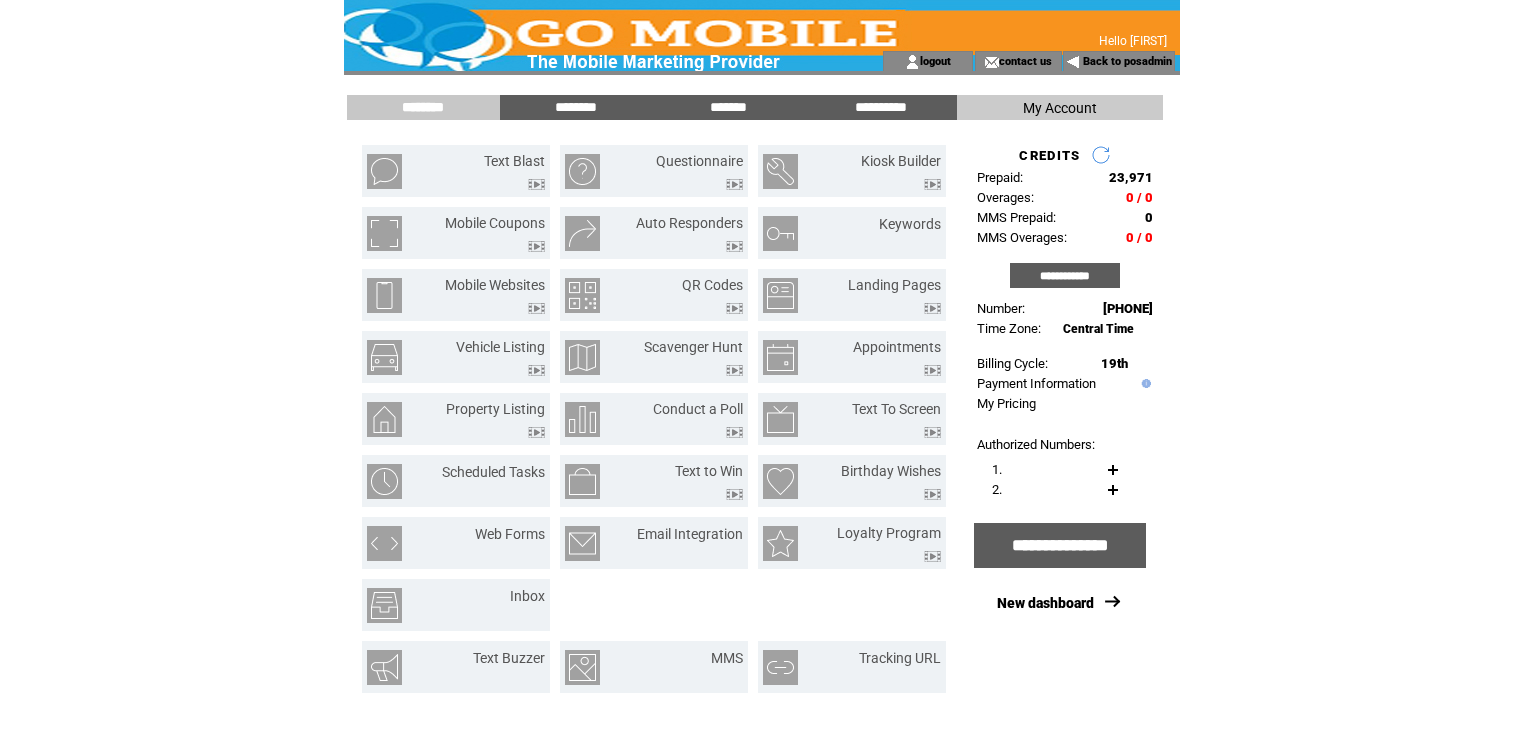 scroll, scrollTop: 0, scrollLeft: 0, axis: both 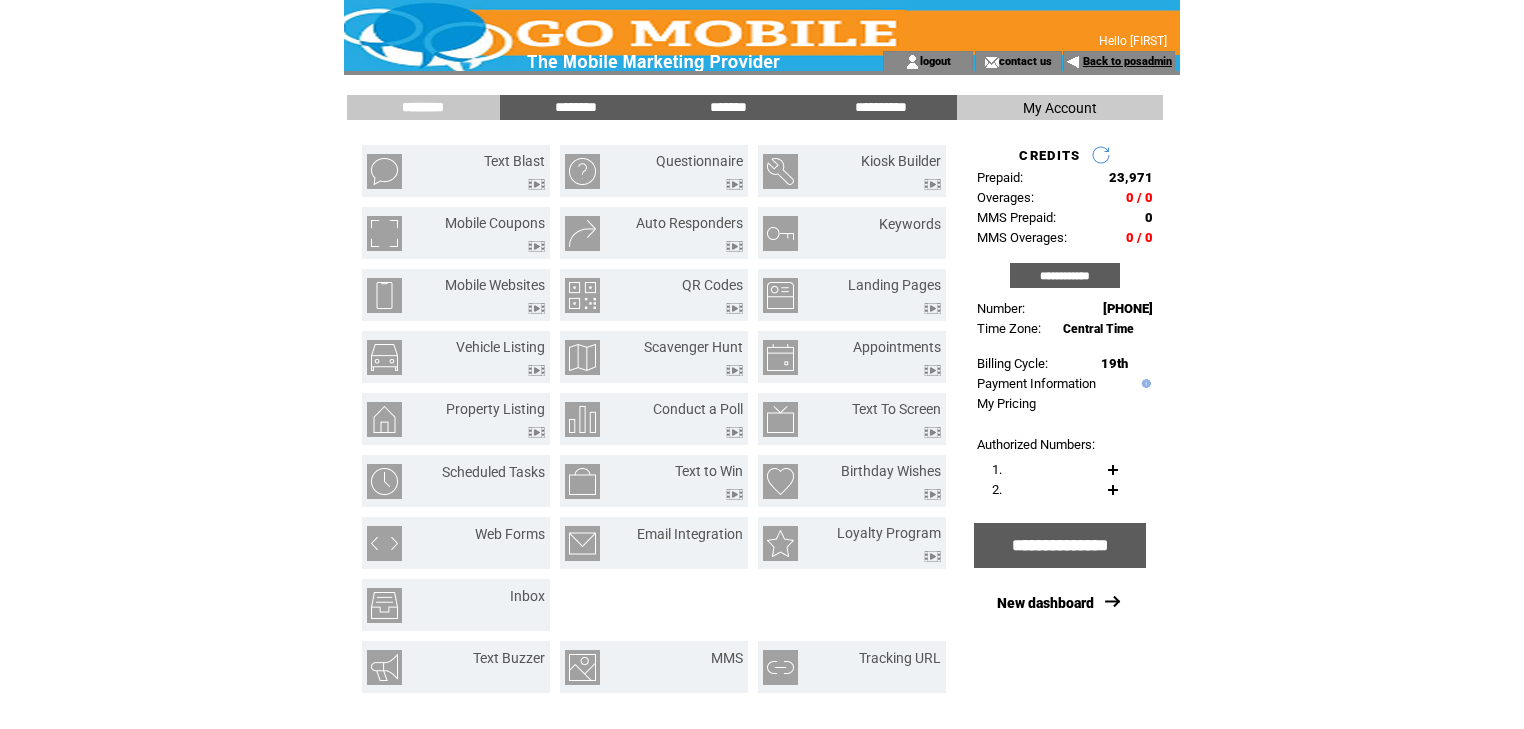 click on "Back to posadmin" at bounding box center [1127, 61] 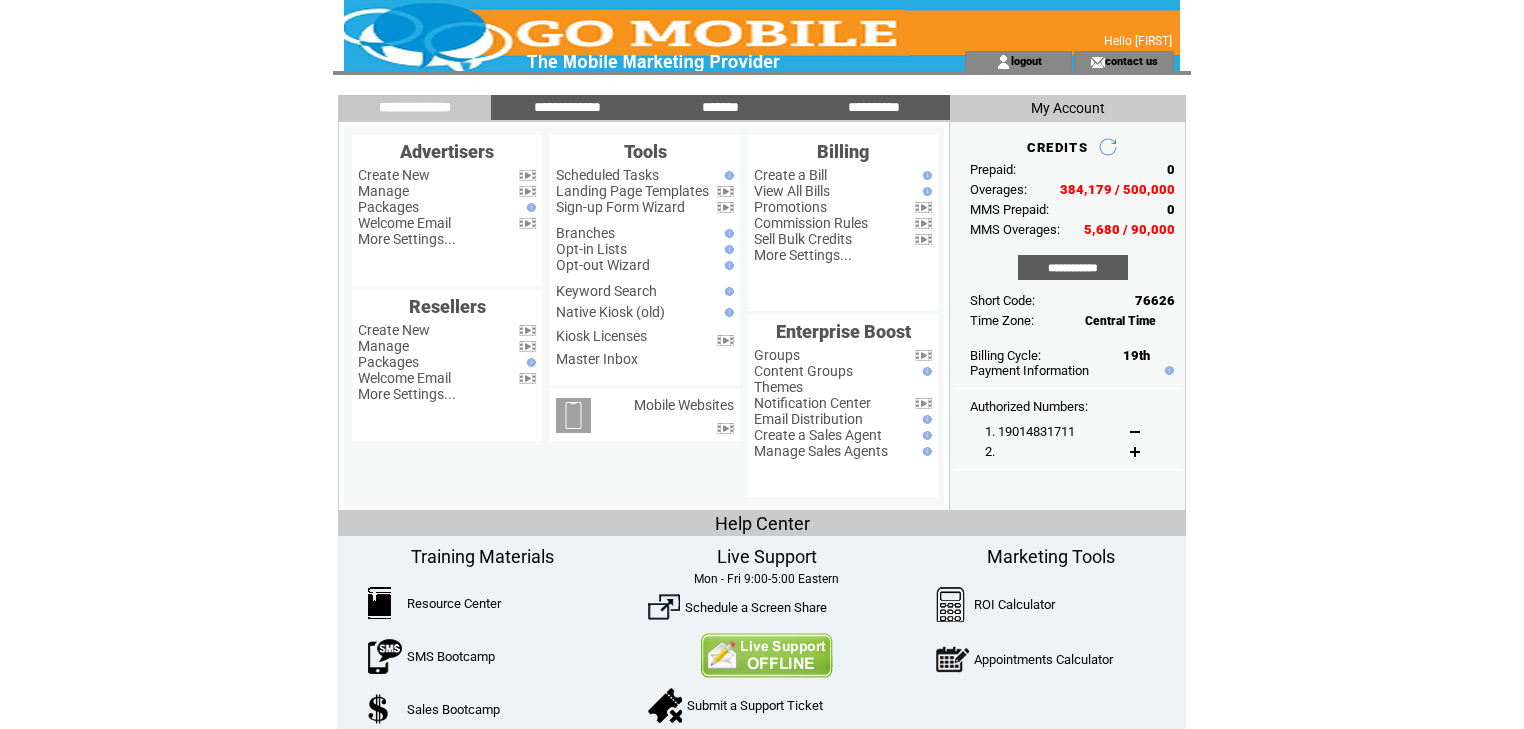 scroll, scrollTop: 0, scrollLeft: 0, axis: both 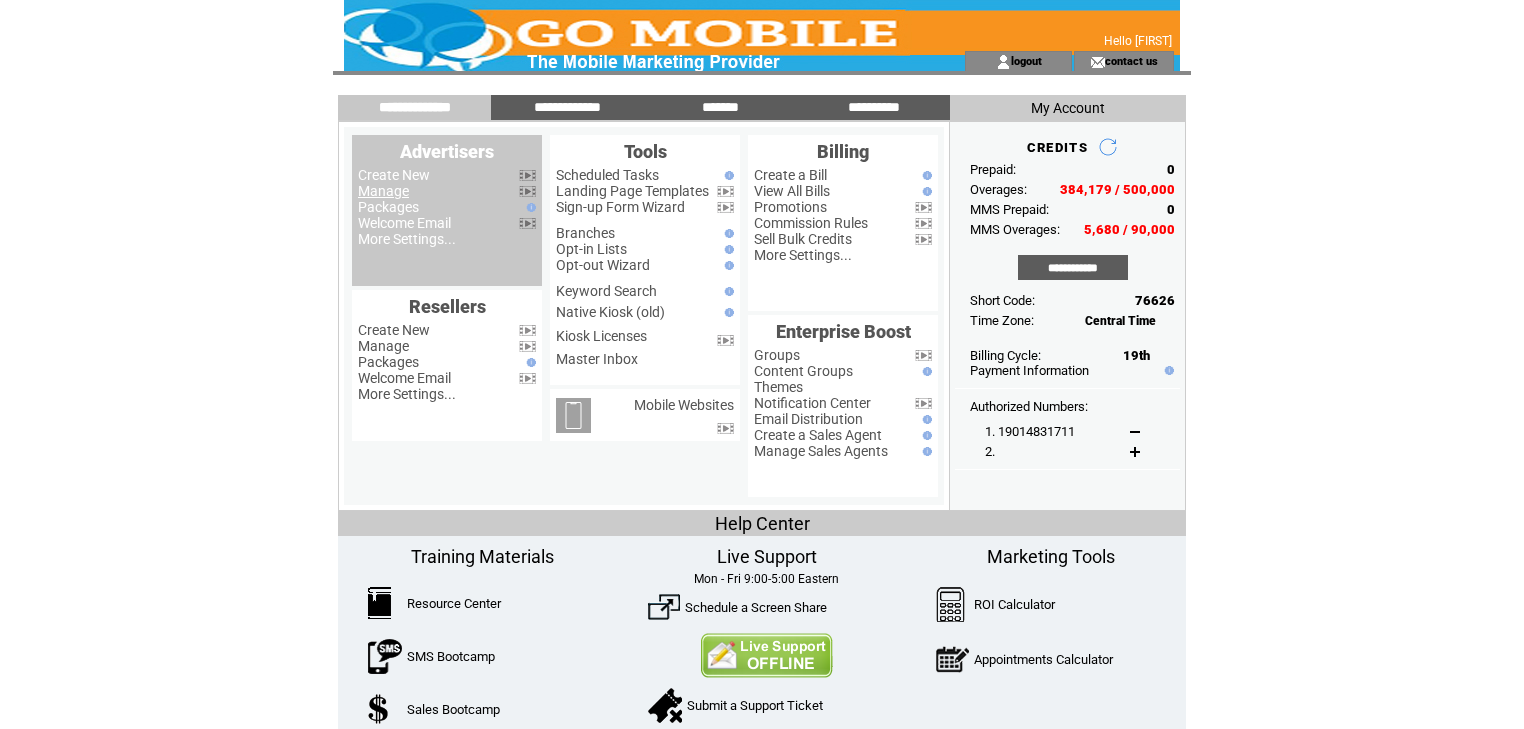 click on "Manage" at bounding box center (383, 191) 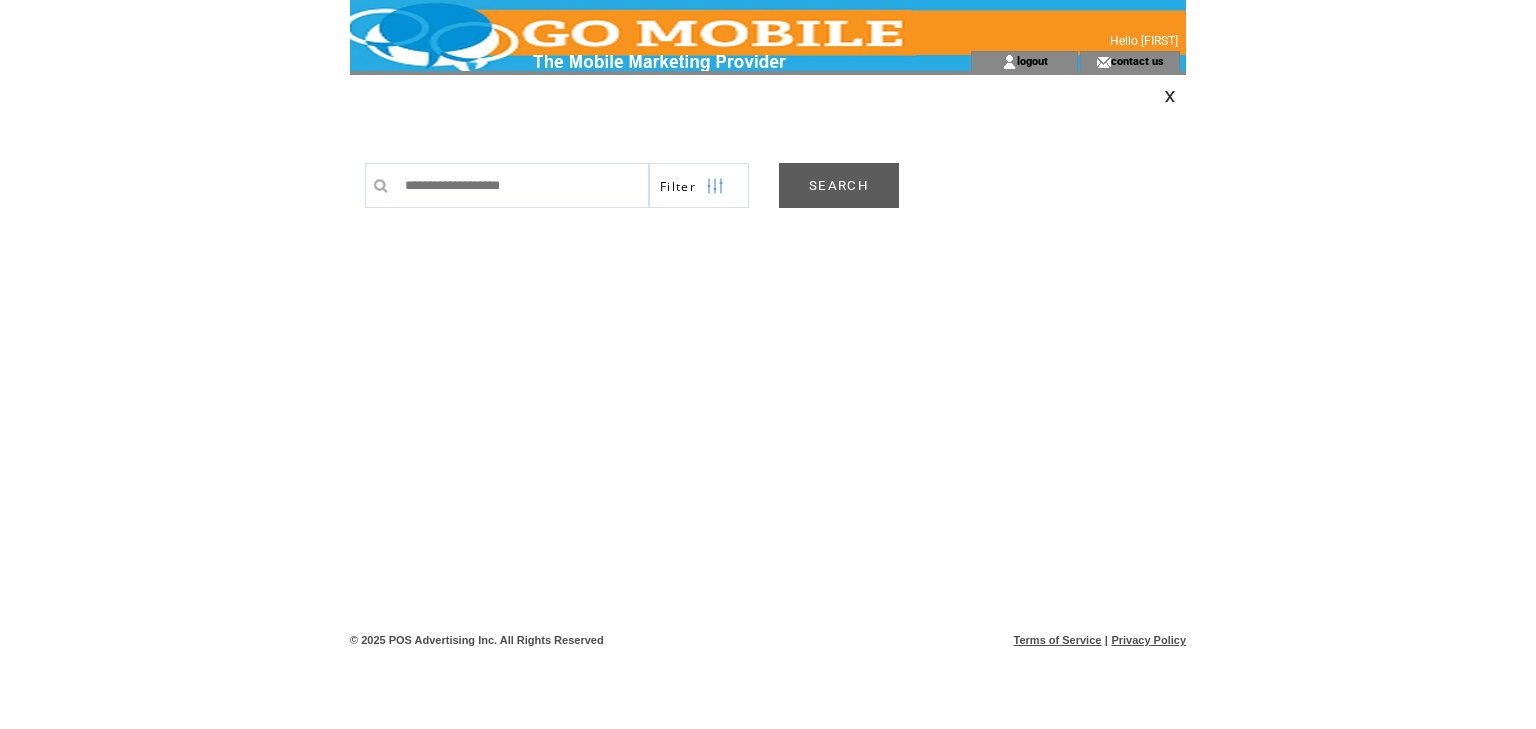 scroll, scrollTop: 0, scrollLeft: 0, axis: both 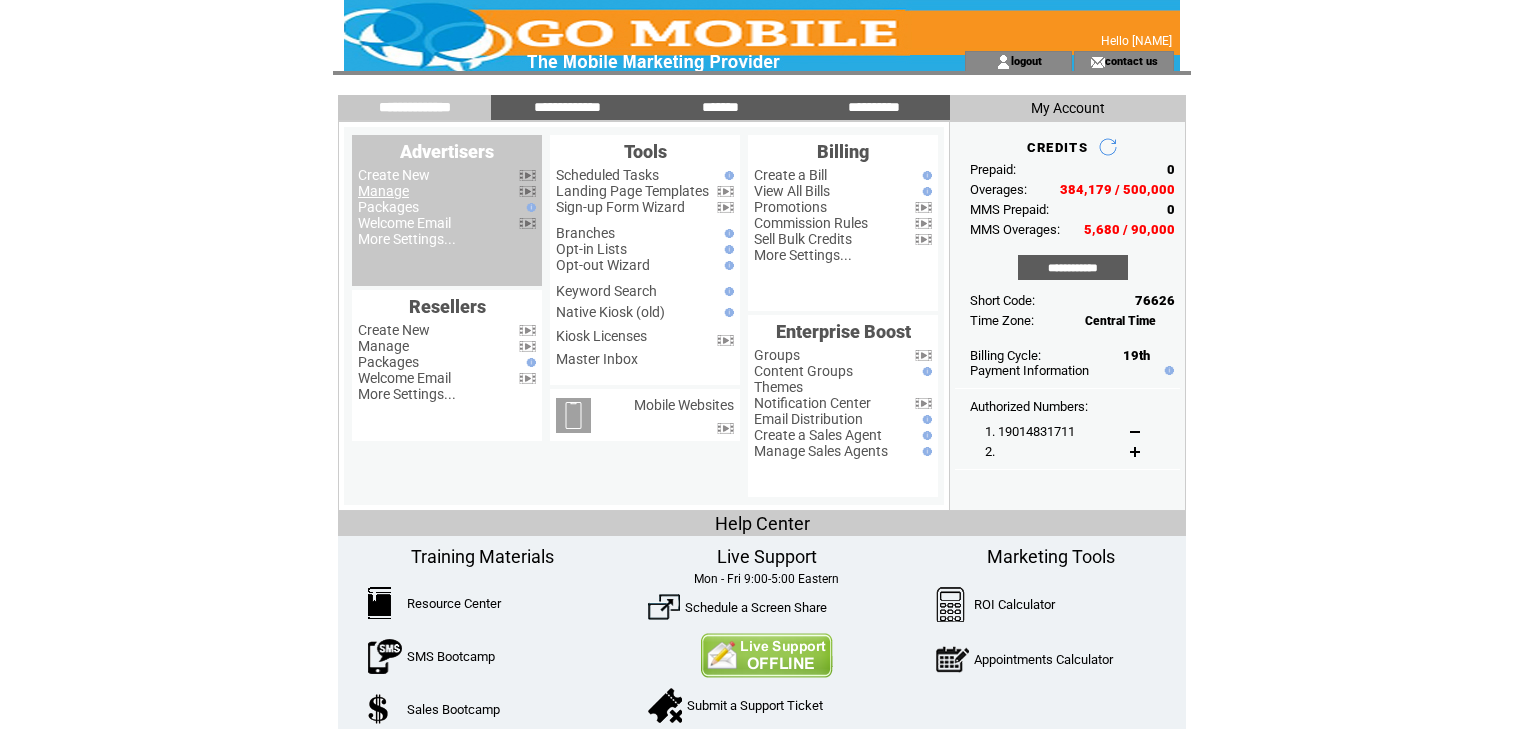 click on "Manage" at bounding box center [383, 191] 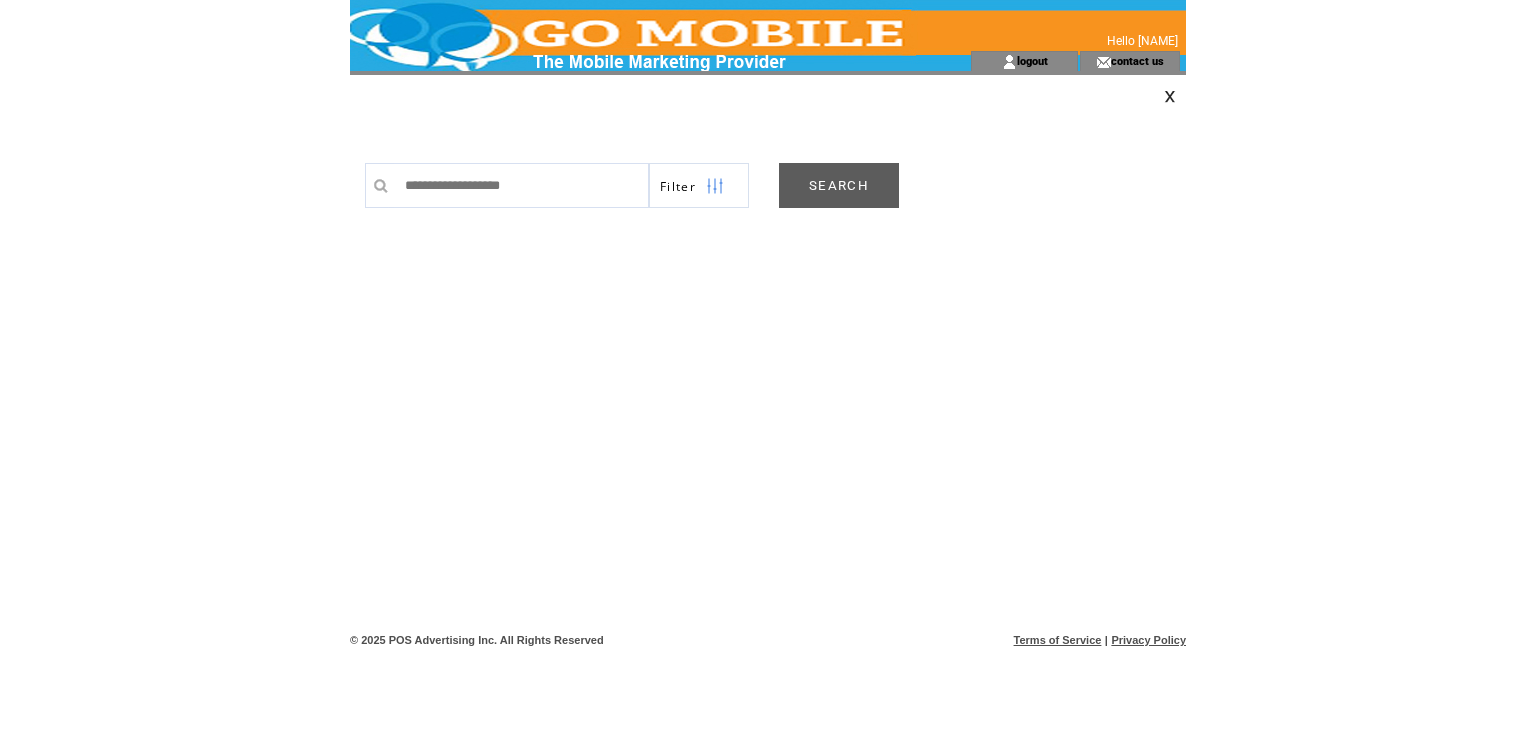 scroll, scrollTop: 0, scrollLeft: 0, axis: both 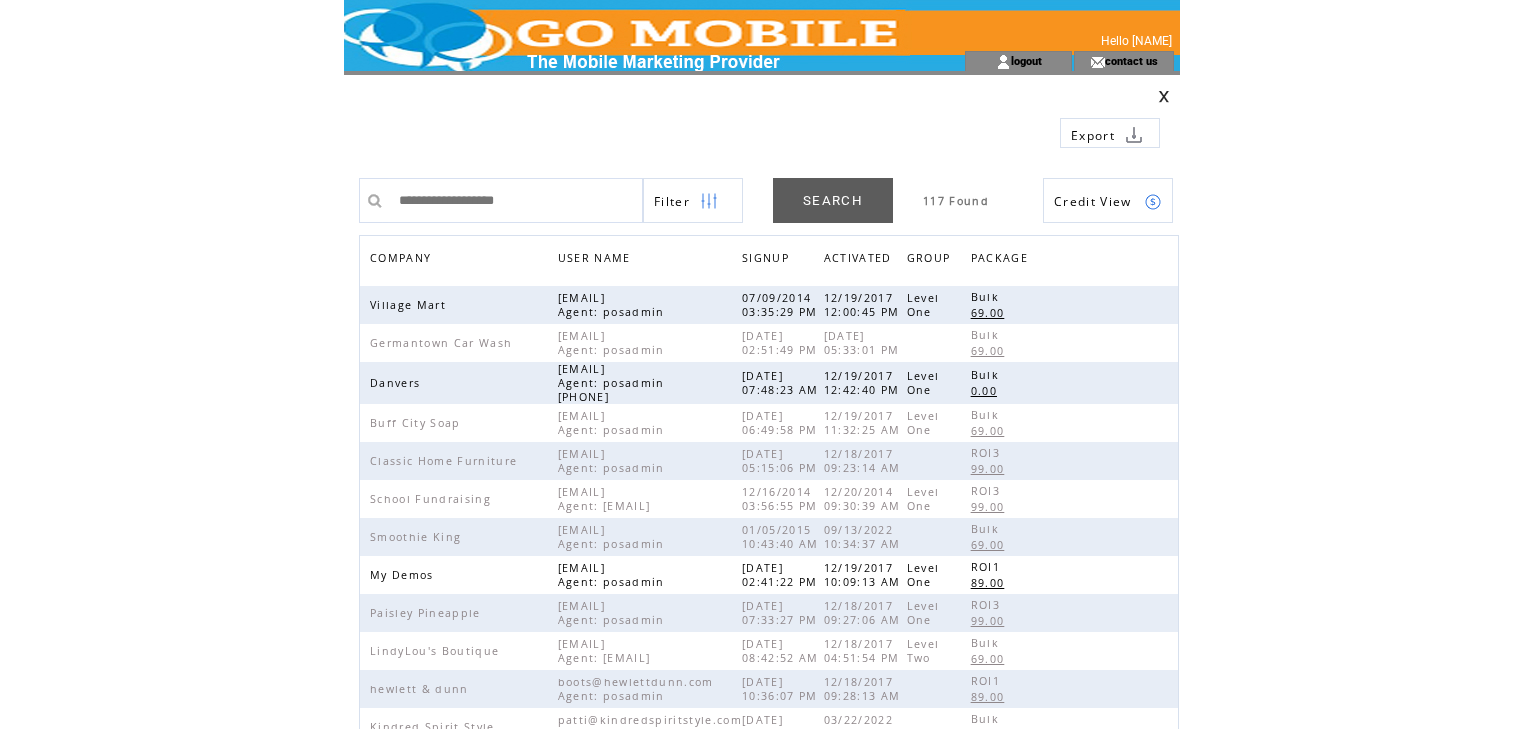 click on "COMPANY" at bounding box center [403, 260] 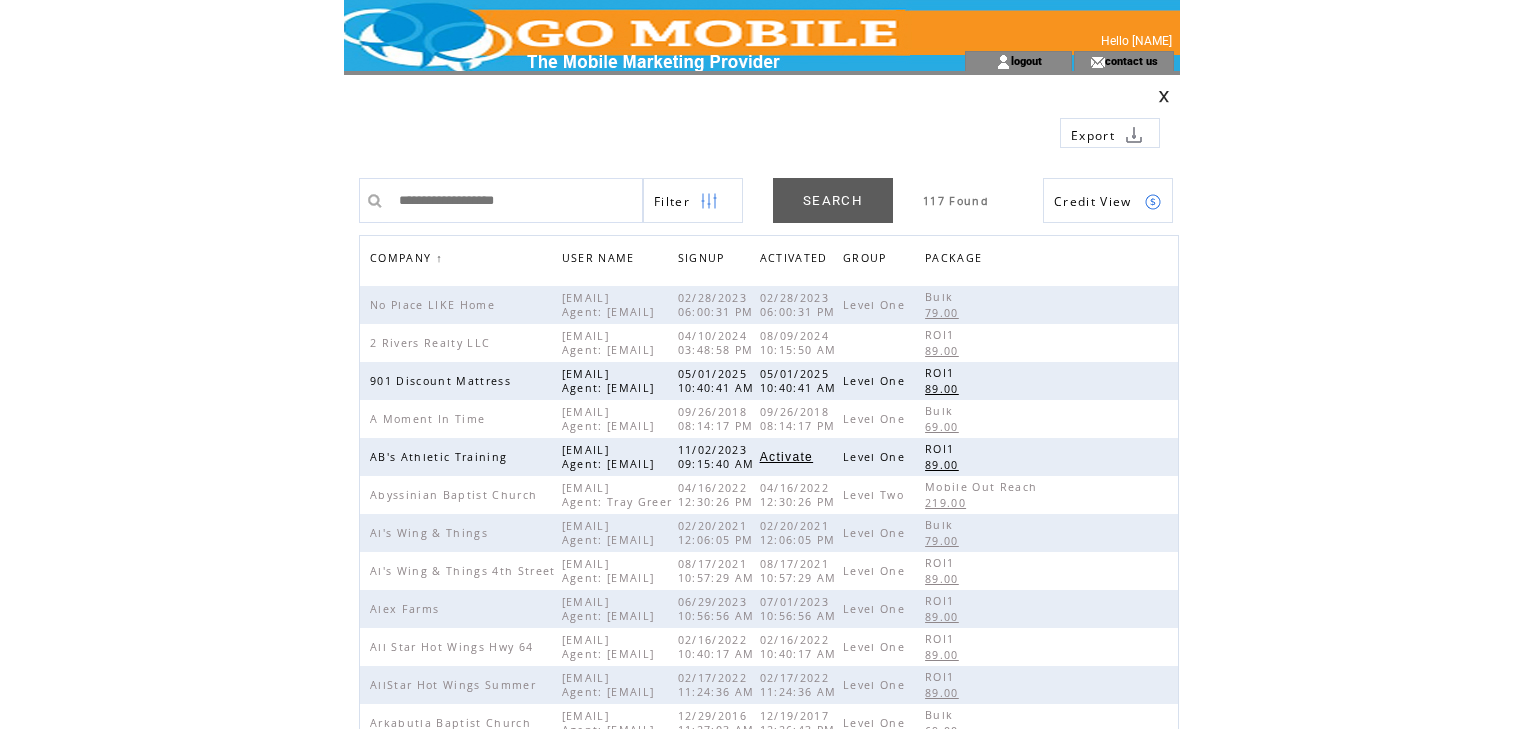 scroll, scrollTop: 0, scrollLeft: 0, axis: both 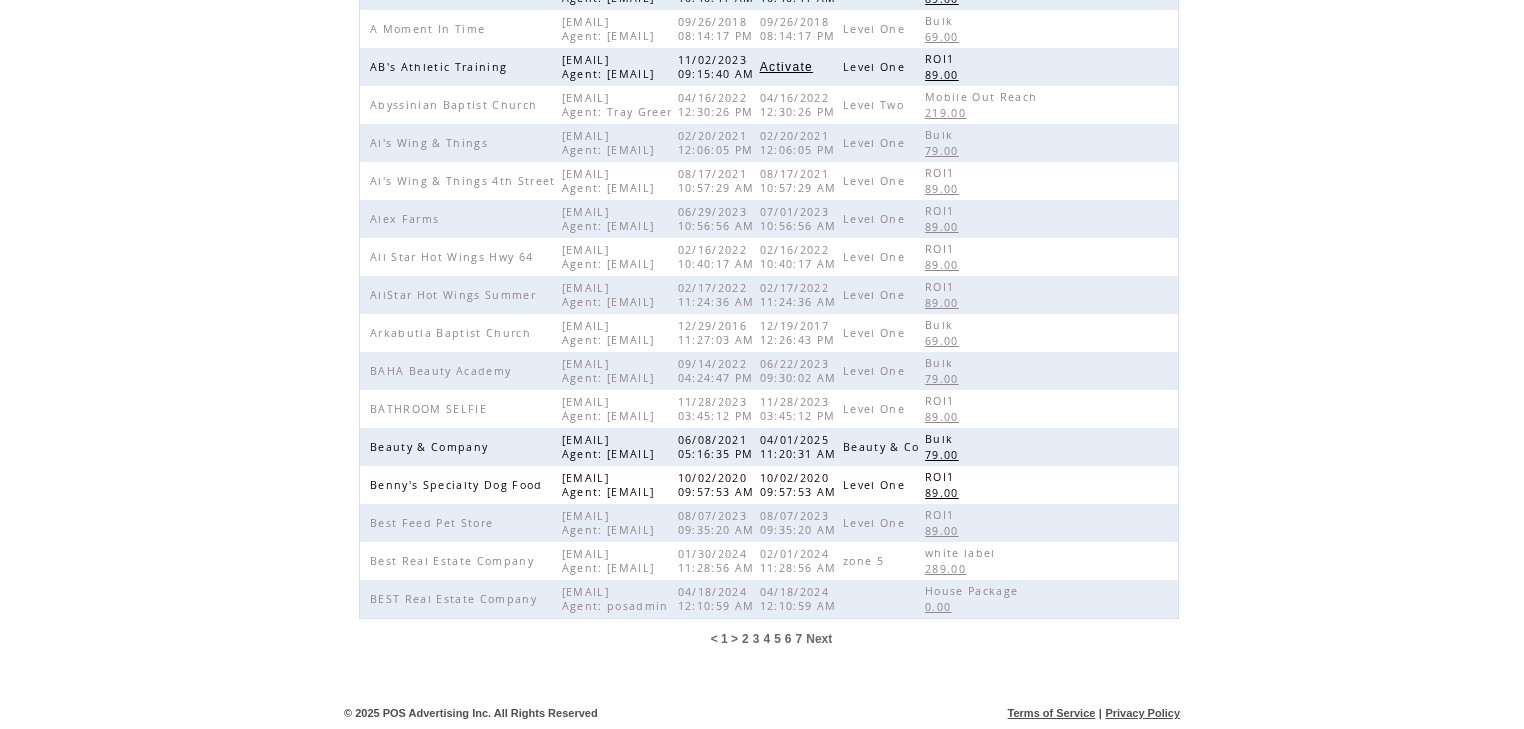 click on "6" at bounding box center (788, 639) 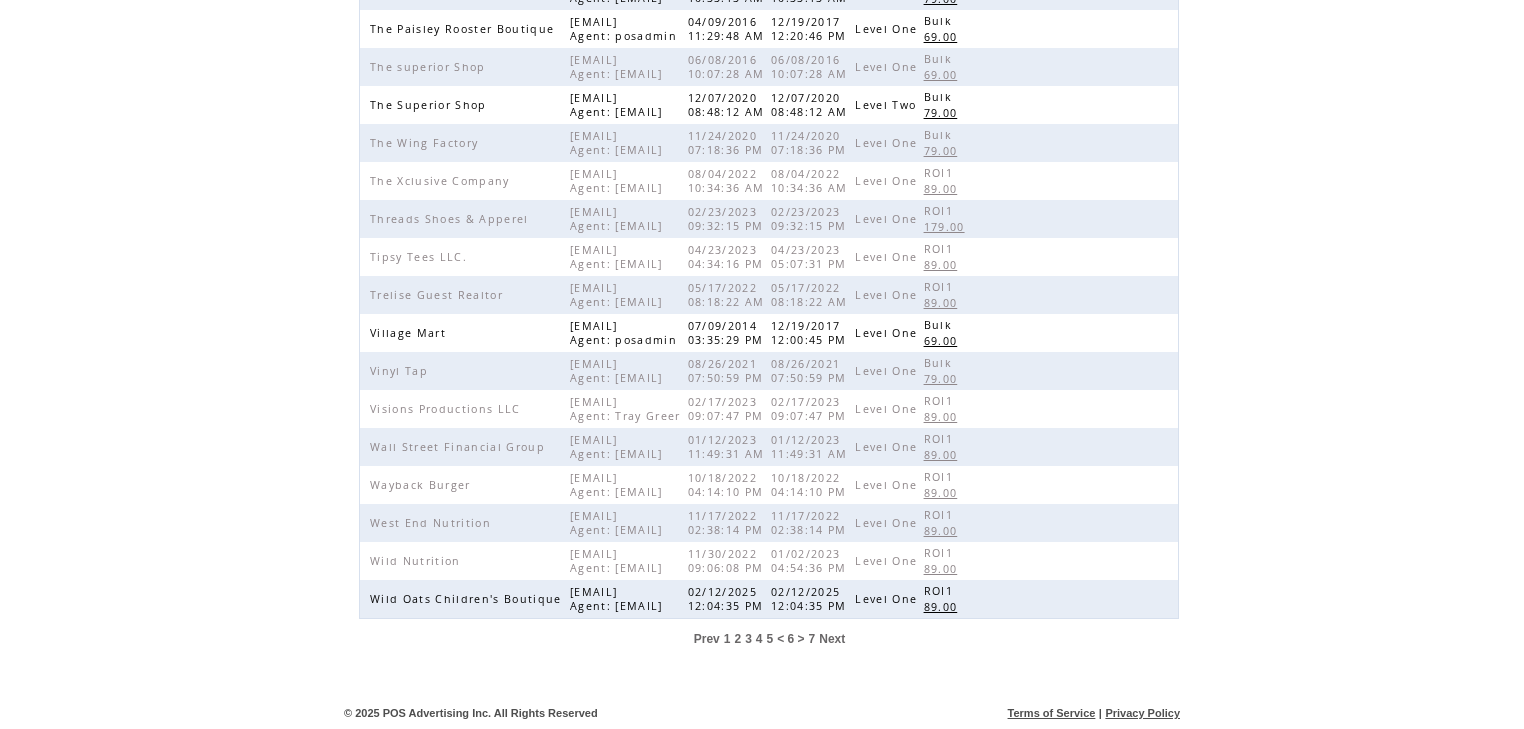 click on "5" at bounding box center (770, 639) 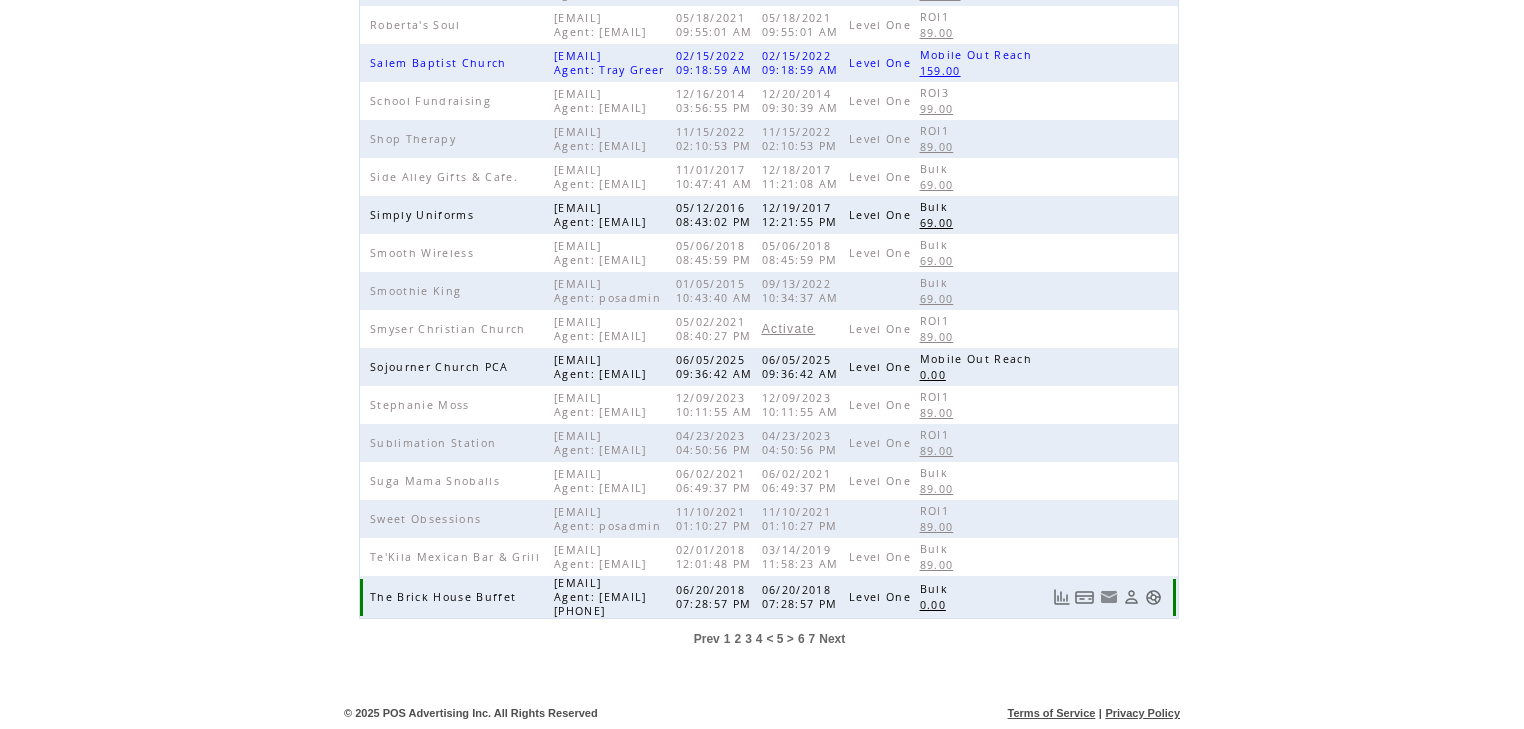 click at bounding box center (1153, 597) 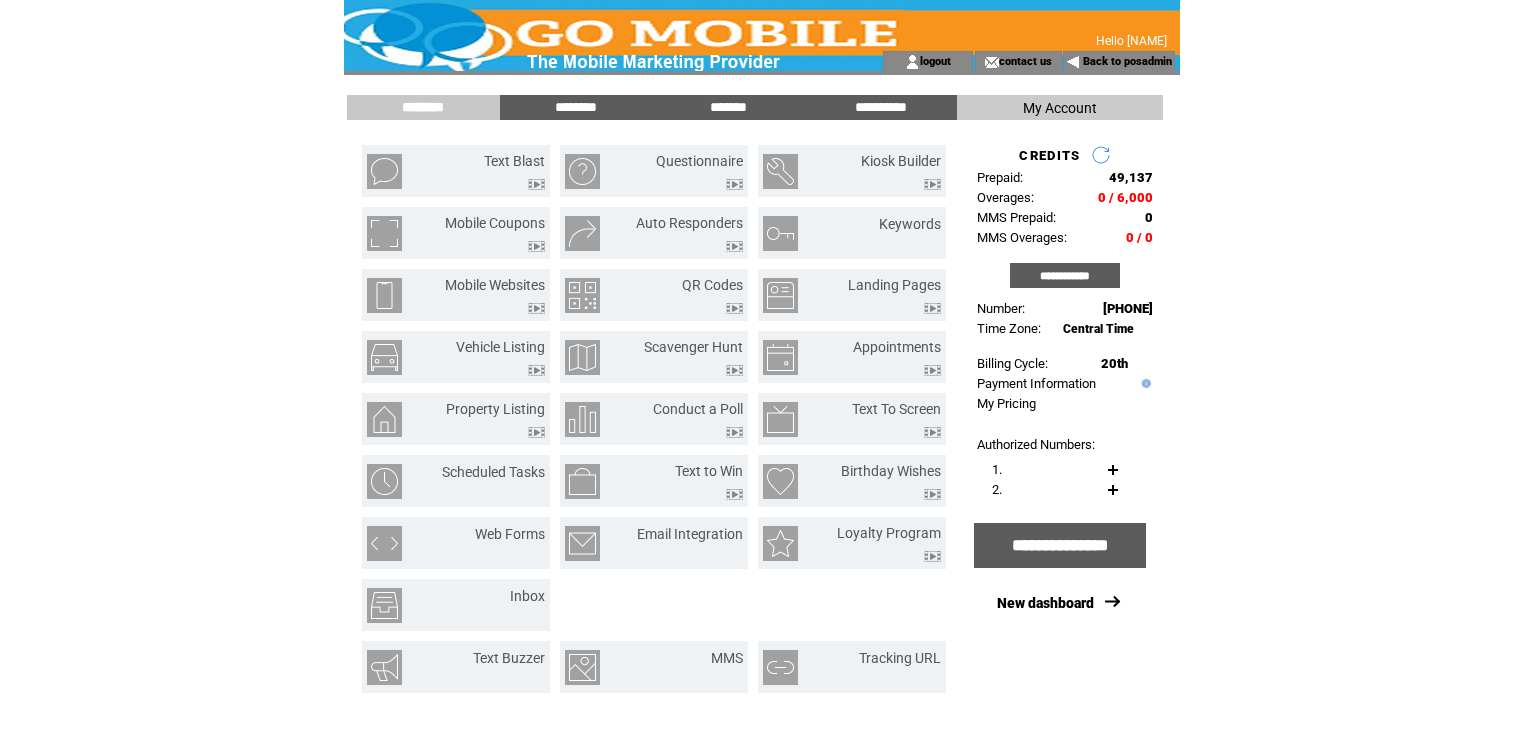 scroll, scrollTop: 0, scrollLeft: 0, axis: both 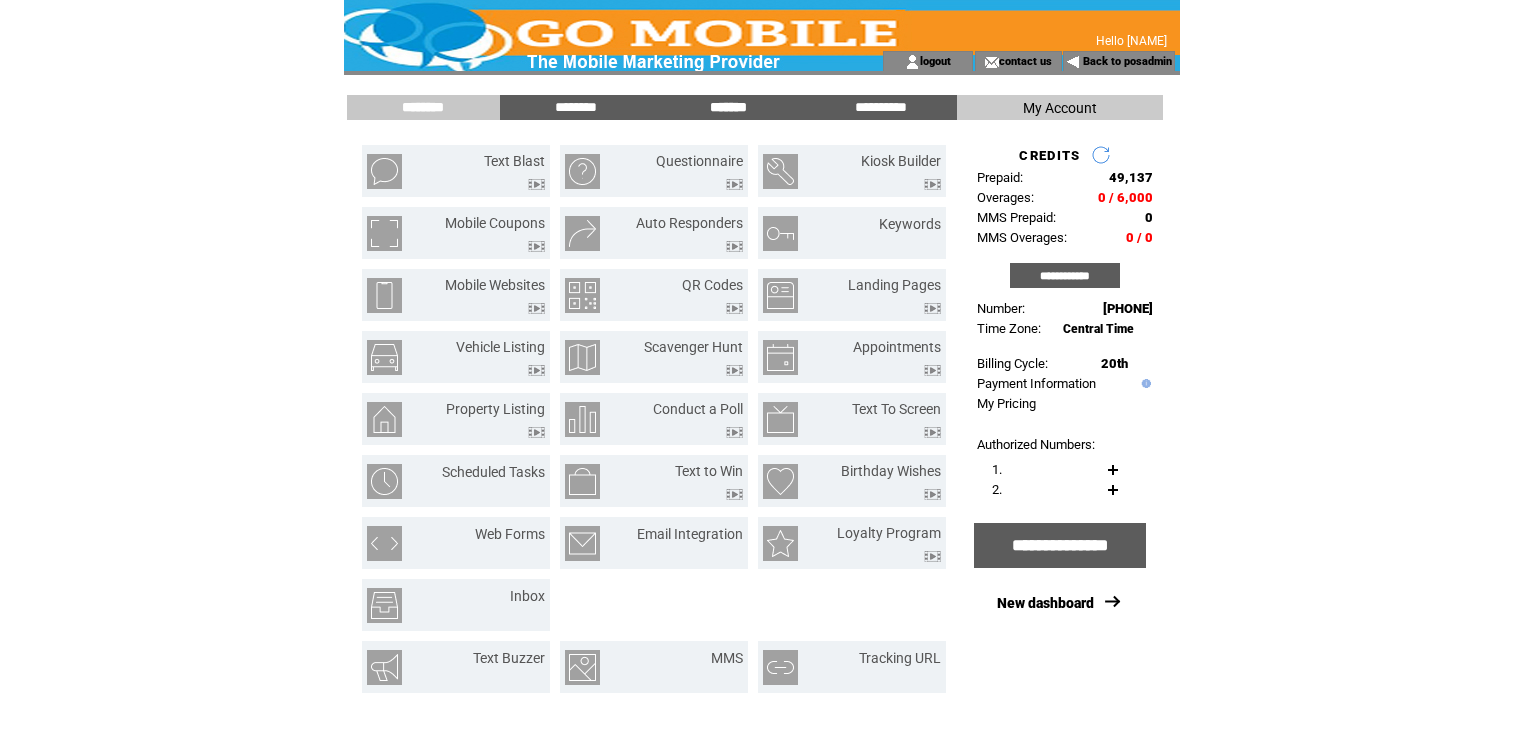 click on "*******" at bounding box center (728, 107) 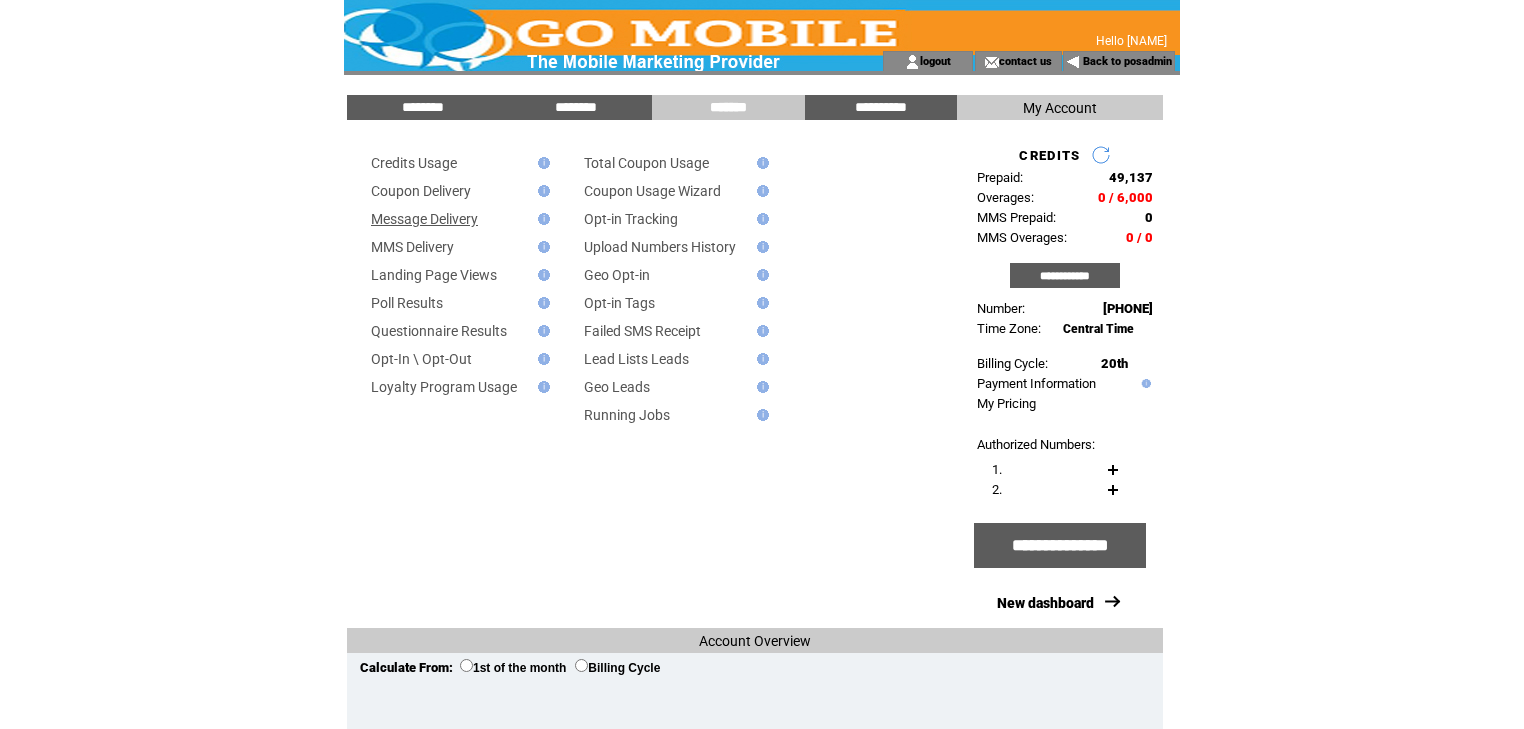 click on "Message Delivery" at bounding box center [424, 219] 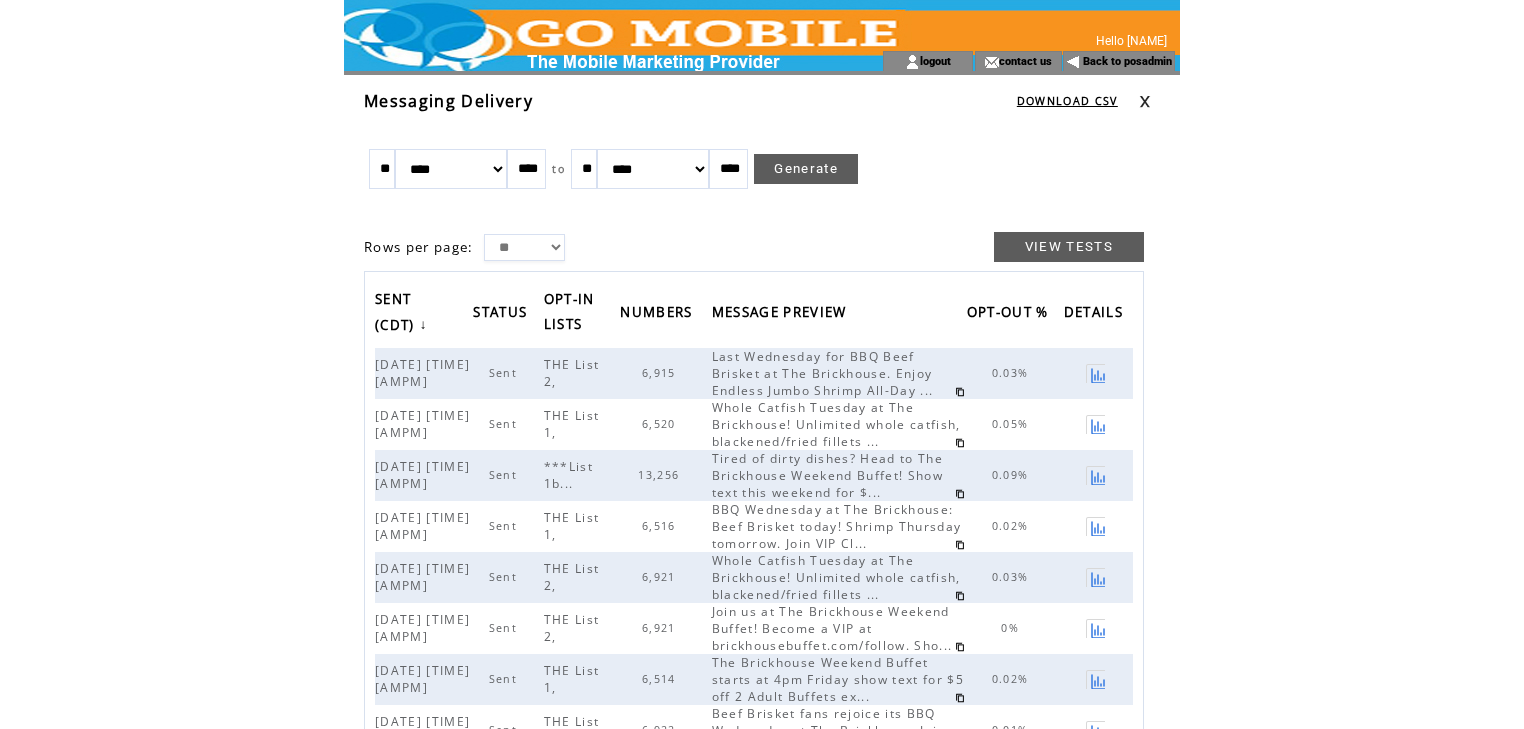 scroll, scrollTop: 0, scrollLeft: 0, axis: both 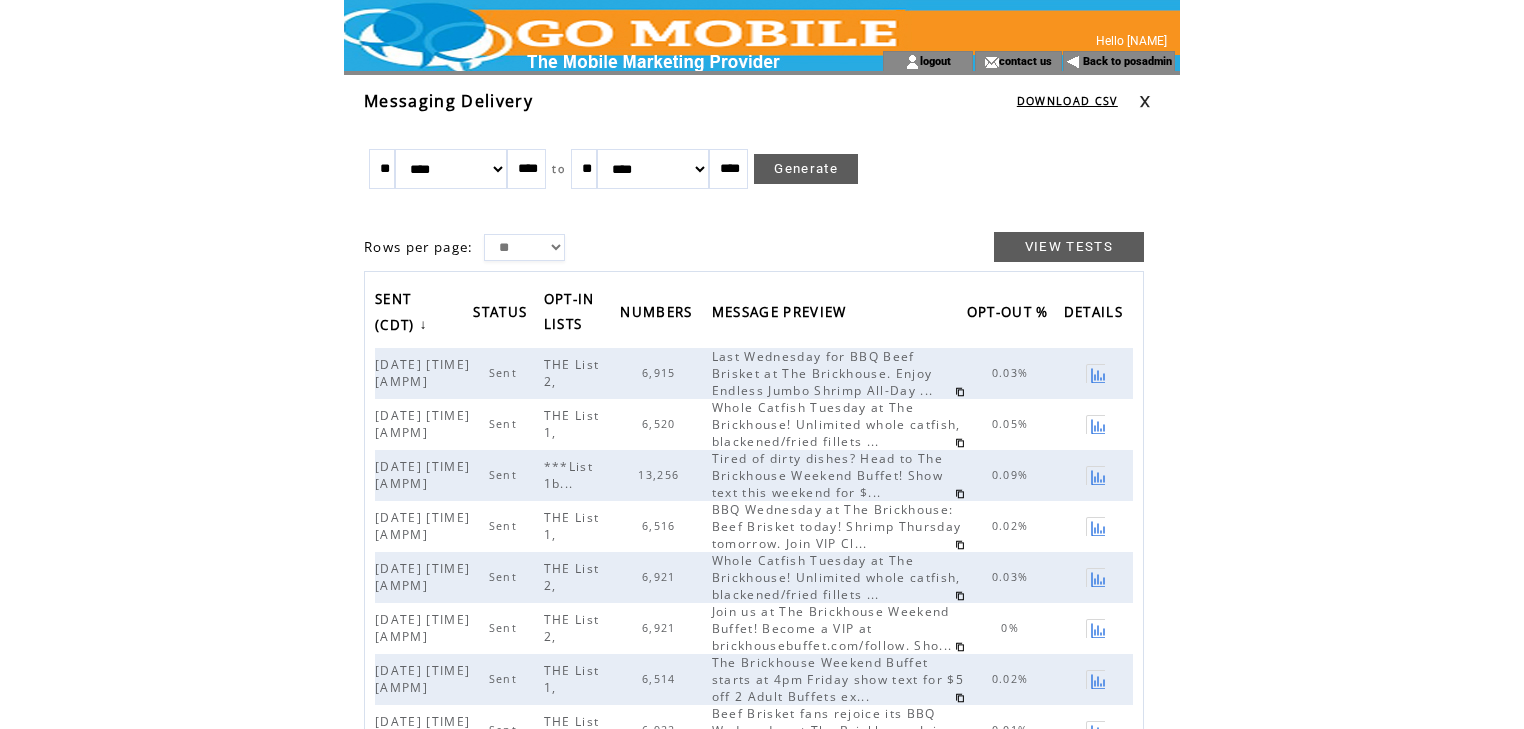 drag, startPoint x: 394, startPoint y: 167, endPoint x: 379, endPoint y: 166, distance: 15.033297 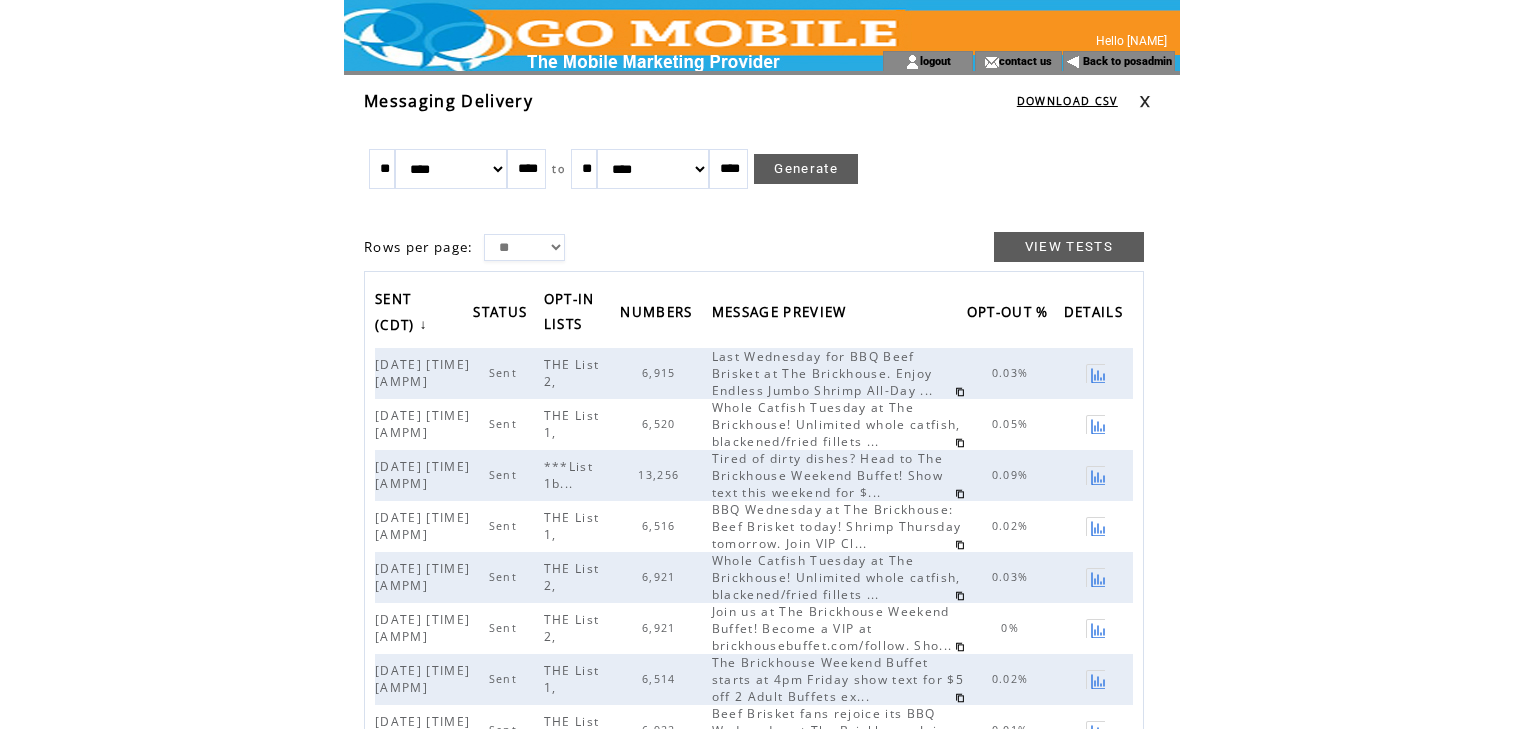 click on "******* 		 ******** 		 ***** 		 ***** 		 *** 		 **** 		 **** 		 ****** 		 ********* 		 ******* 		 ******** 		 ********" at bounding box center [451, 169] 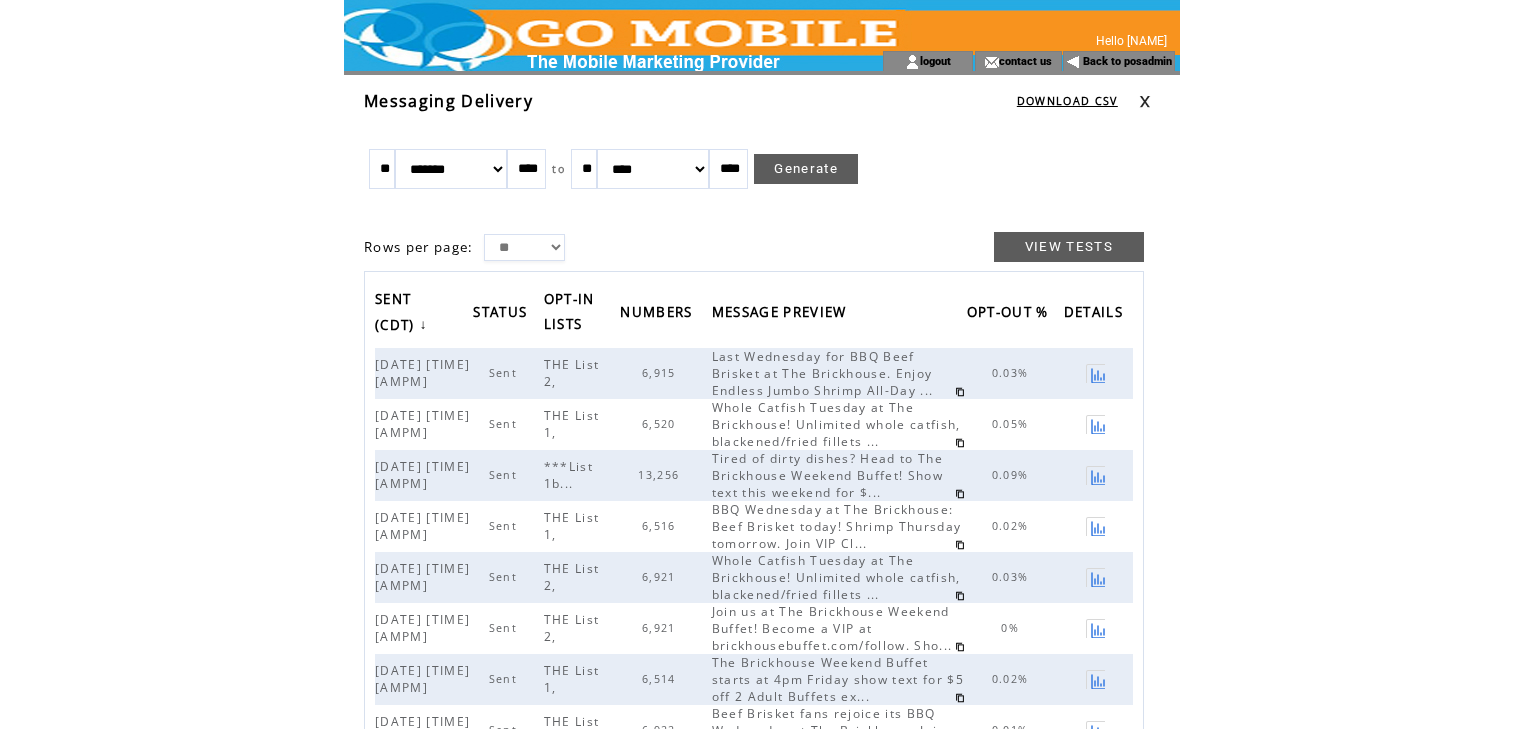 click on "Generate" at bounding box center (806, 169) 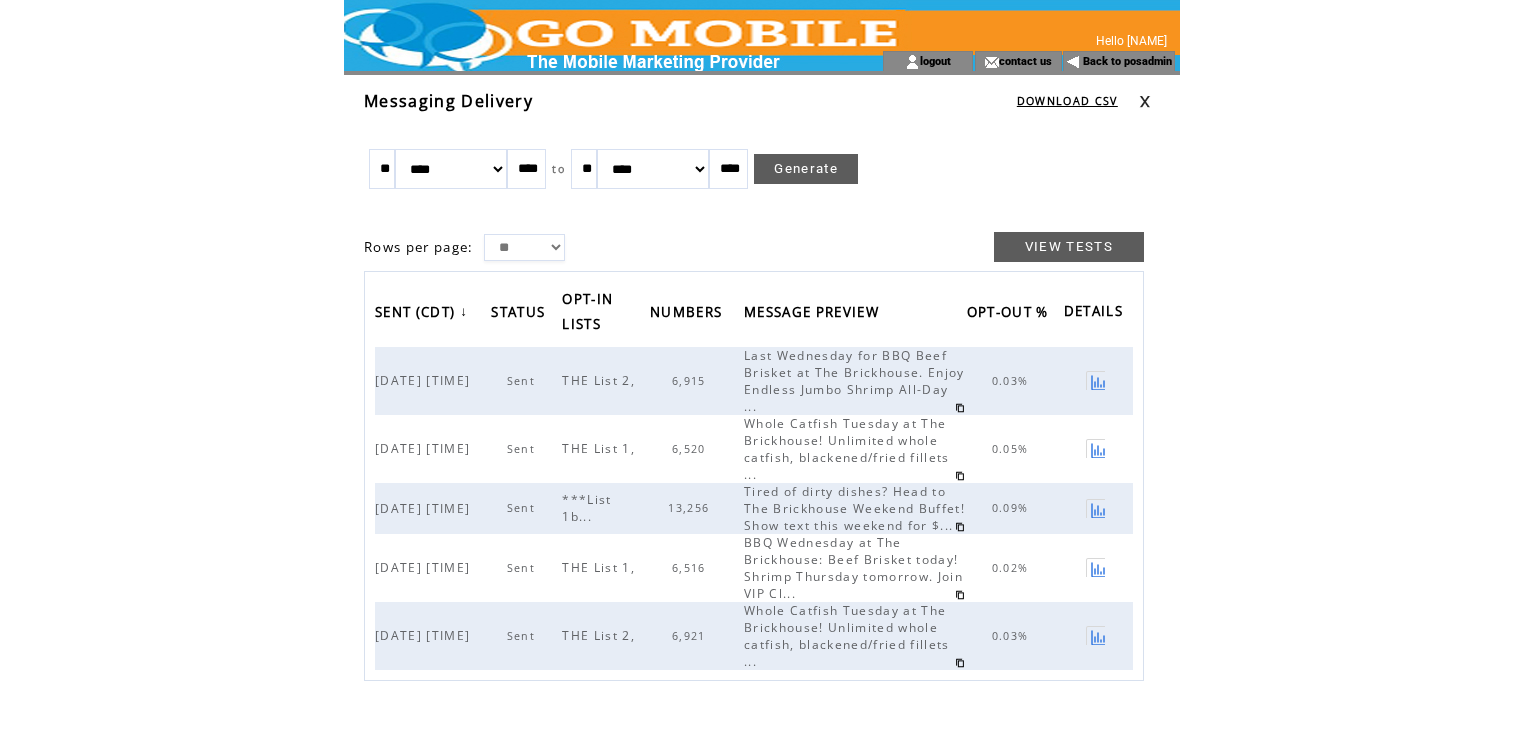 scroll, scrollTop: 0, scrollLeft: 0, axis: both 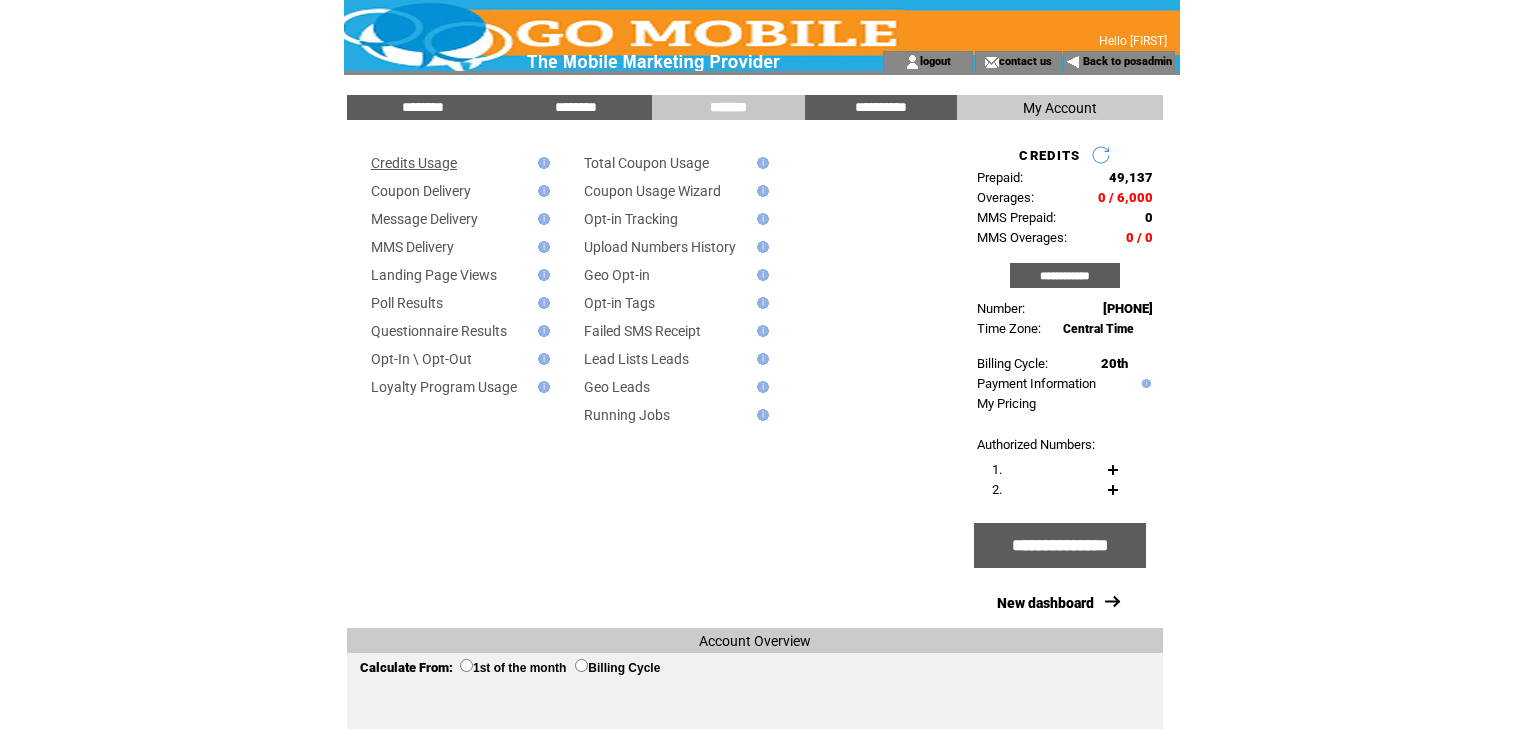 click on "Credits Usage" at bounding box center [414, 163] 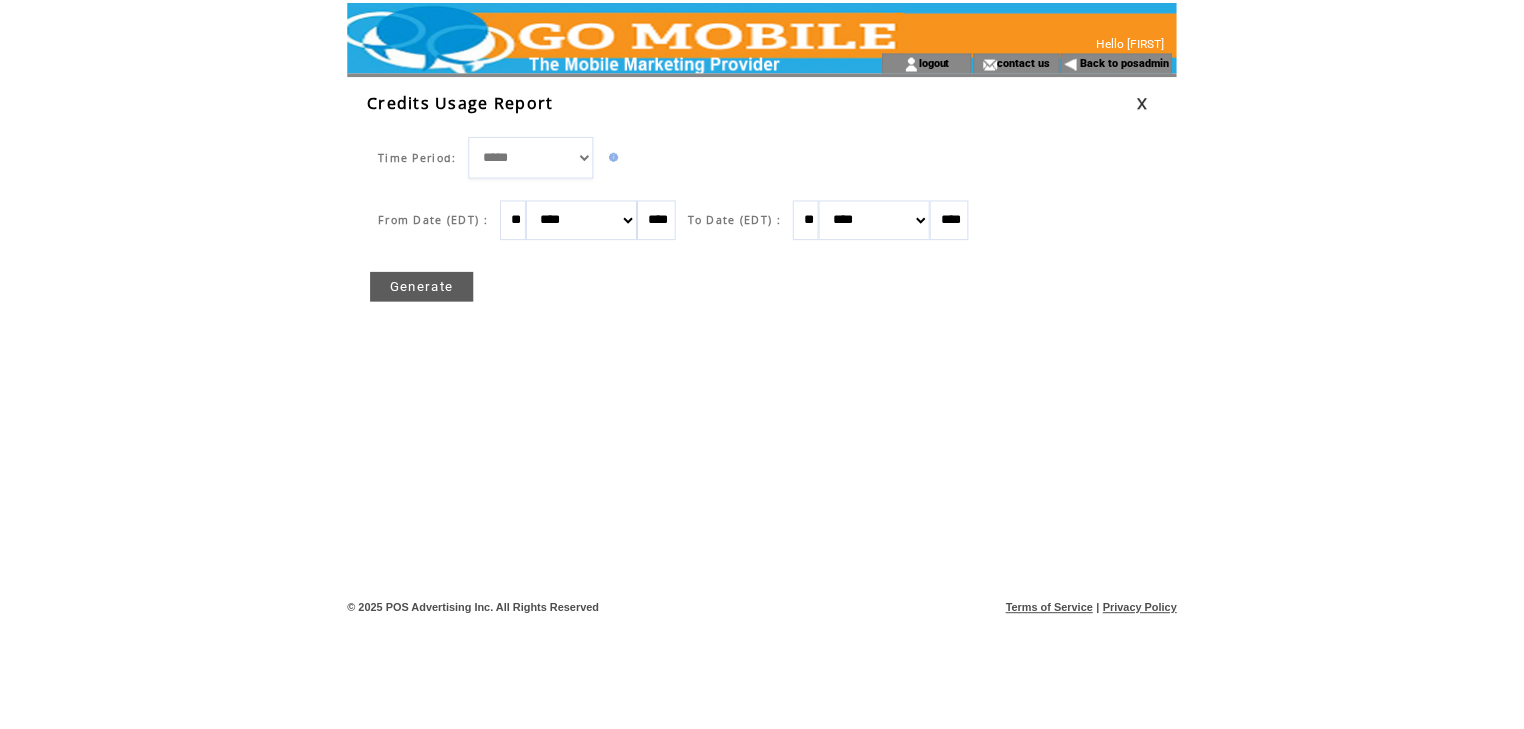scroll, scrollTop: 0, scrollLeft: 0, axis: both 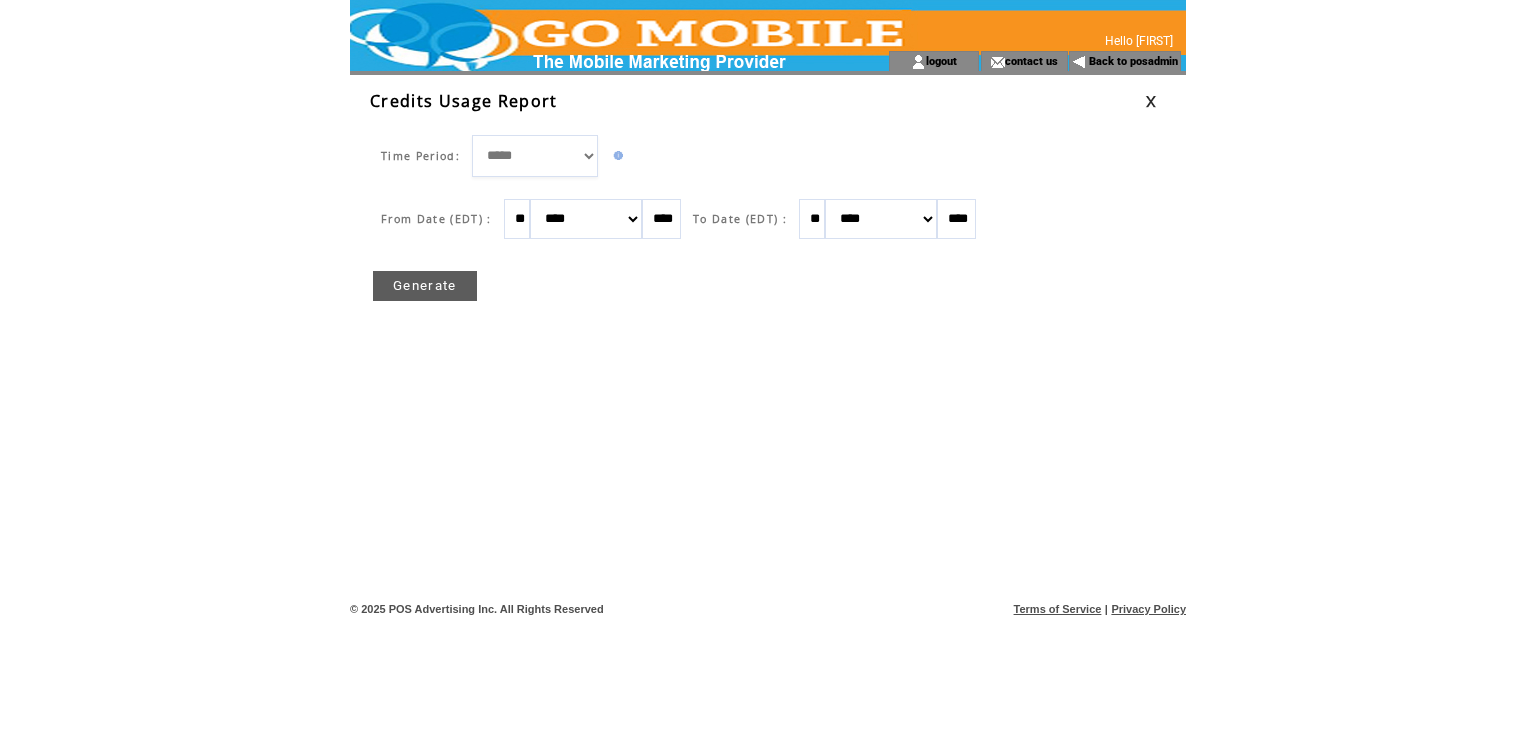 drag, startPoint x: 532, startPoint y: 209, endPoint x: 516, endPoint y: 211, distance: 16.124516 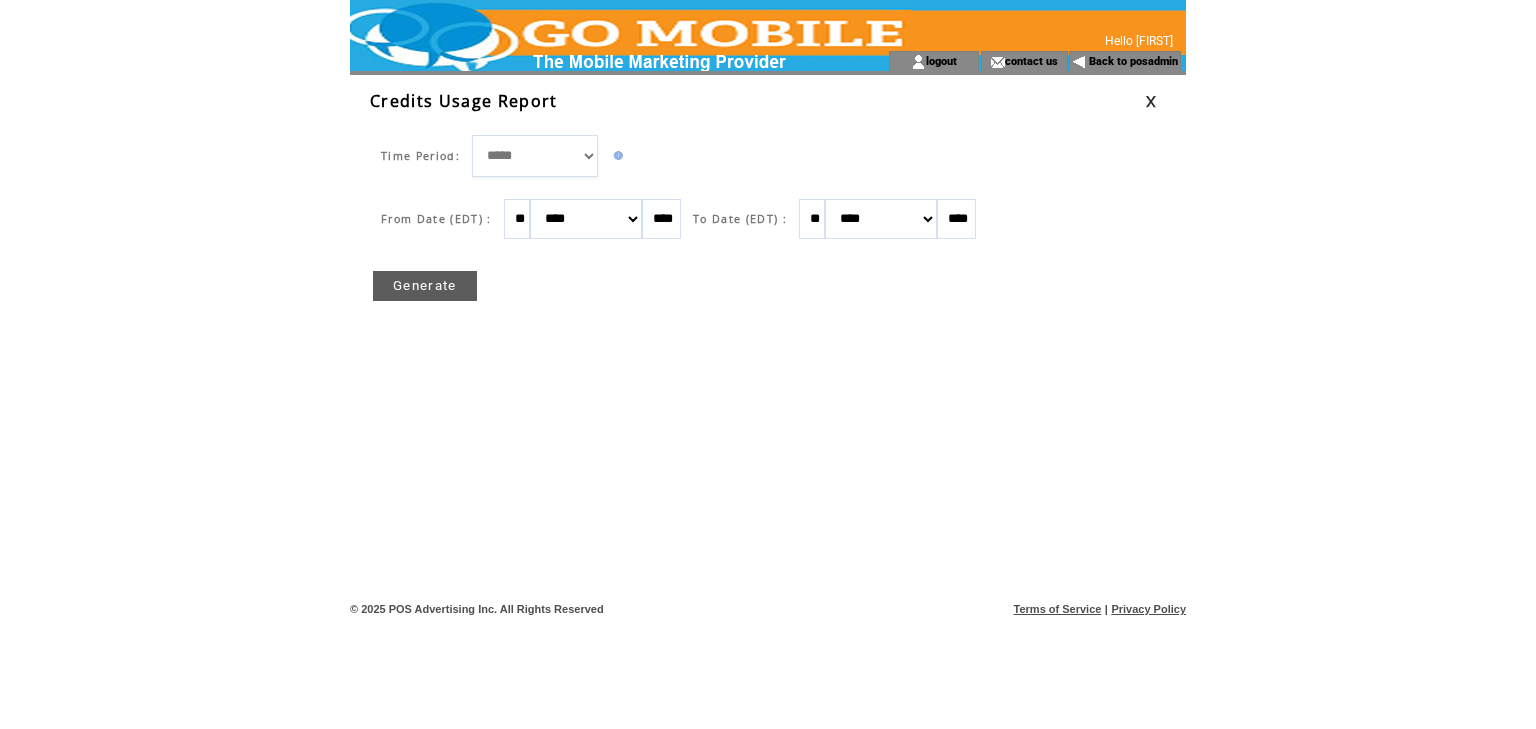 click on "**" at bounding box center (517, 219) 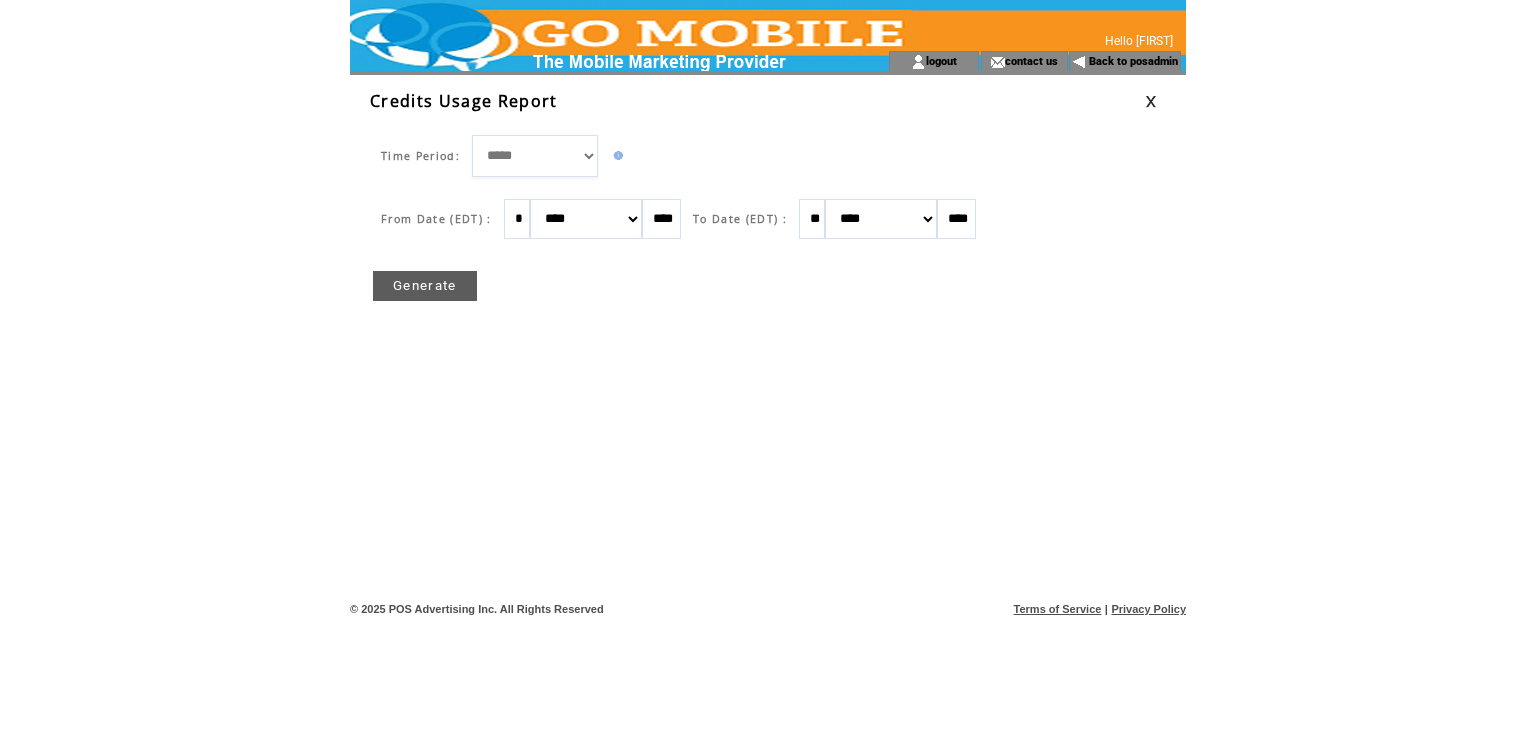 type on "*" 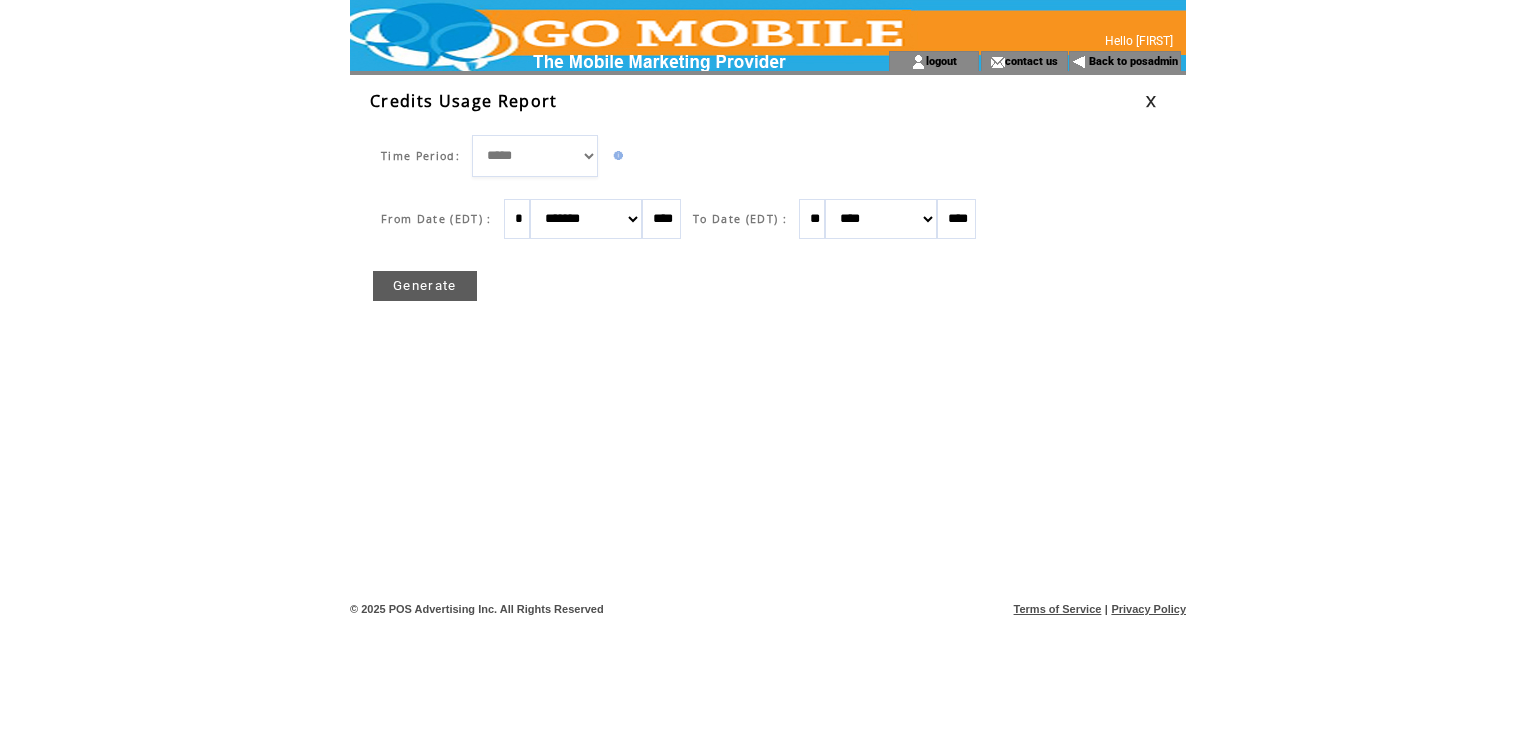 click on "Generate" at bounding box center [425, 286] 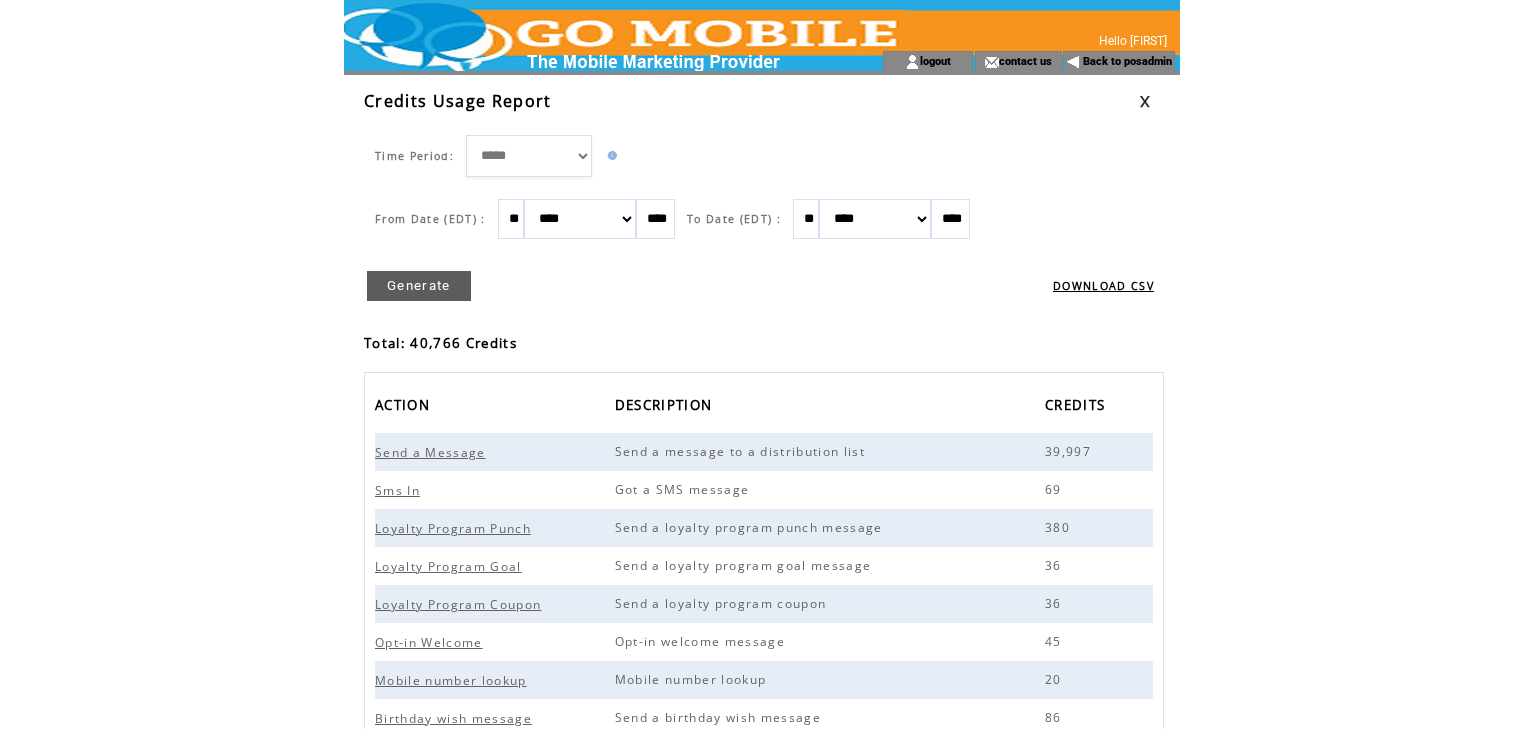 scroll, scrollTop: 0, scrollLeft: 0, axis: both 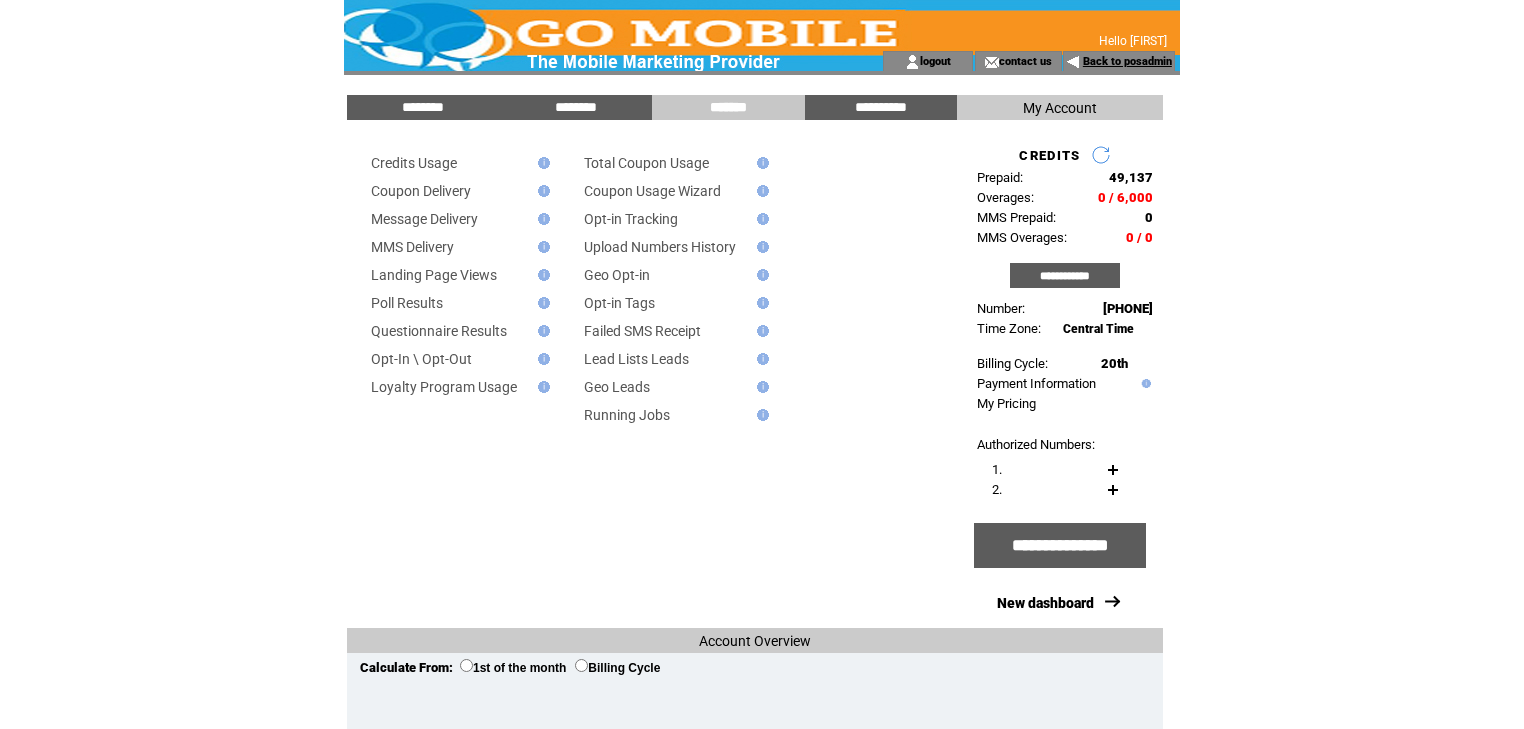 click on "Back to posadmin" at bounding box center [1127, 61] 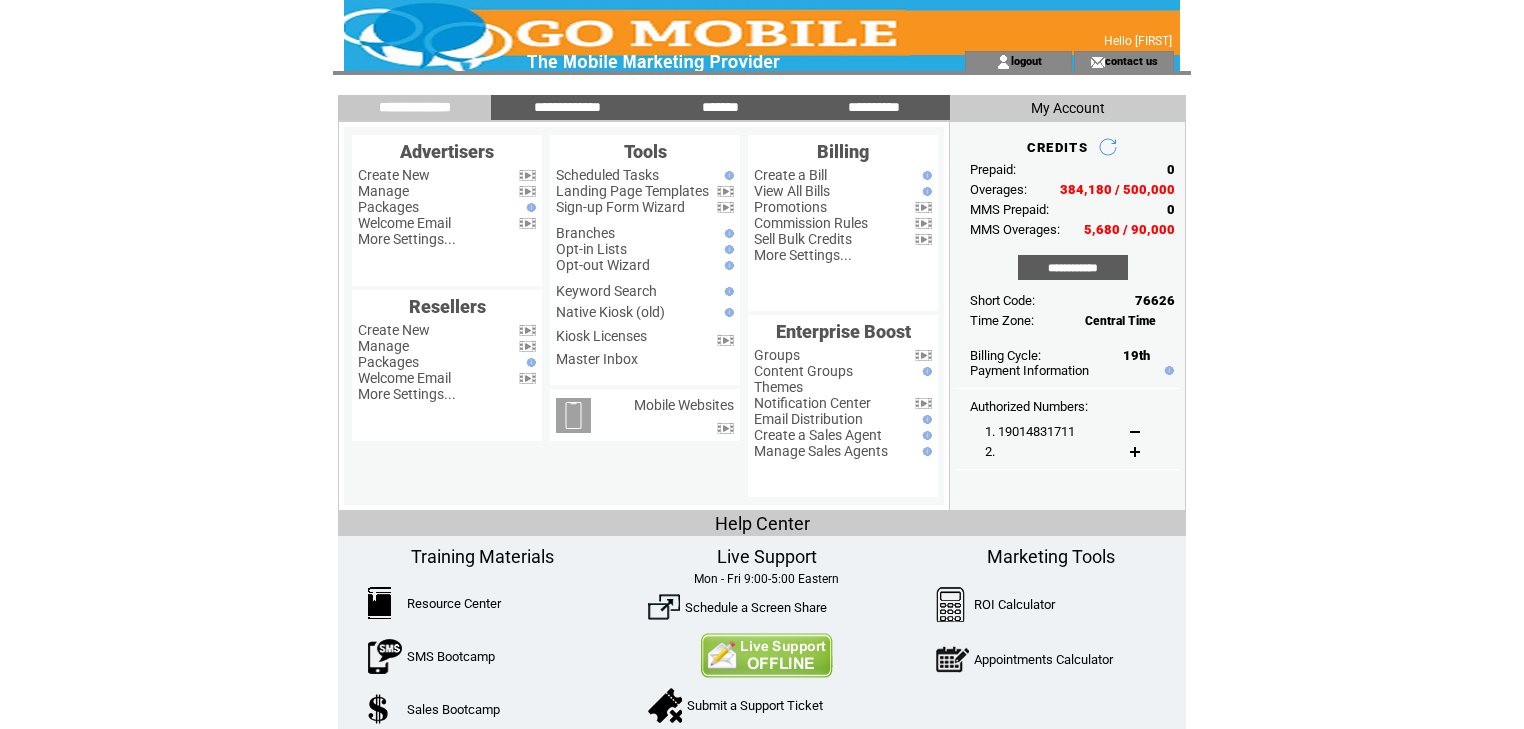 scroll, scrollTop: 0, scrollLeft: 0, axis: both 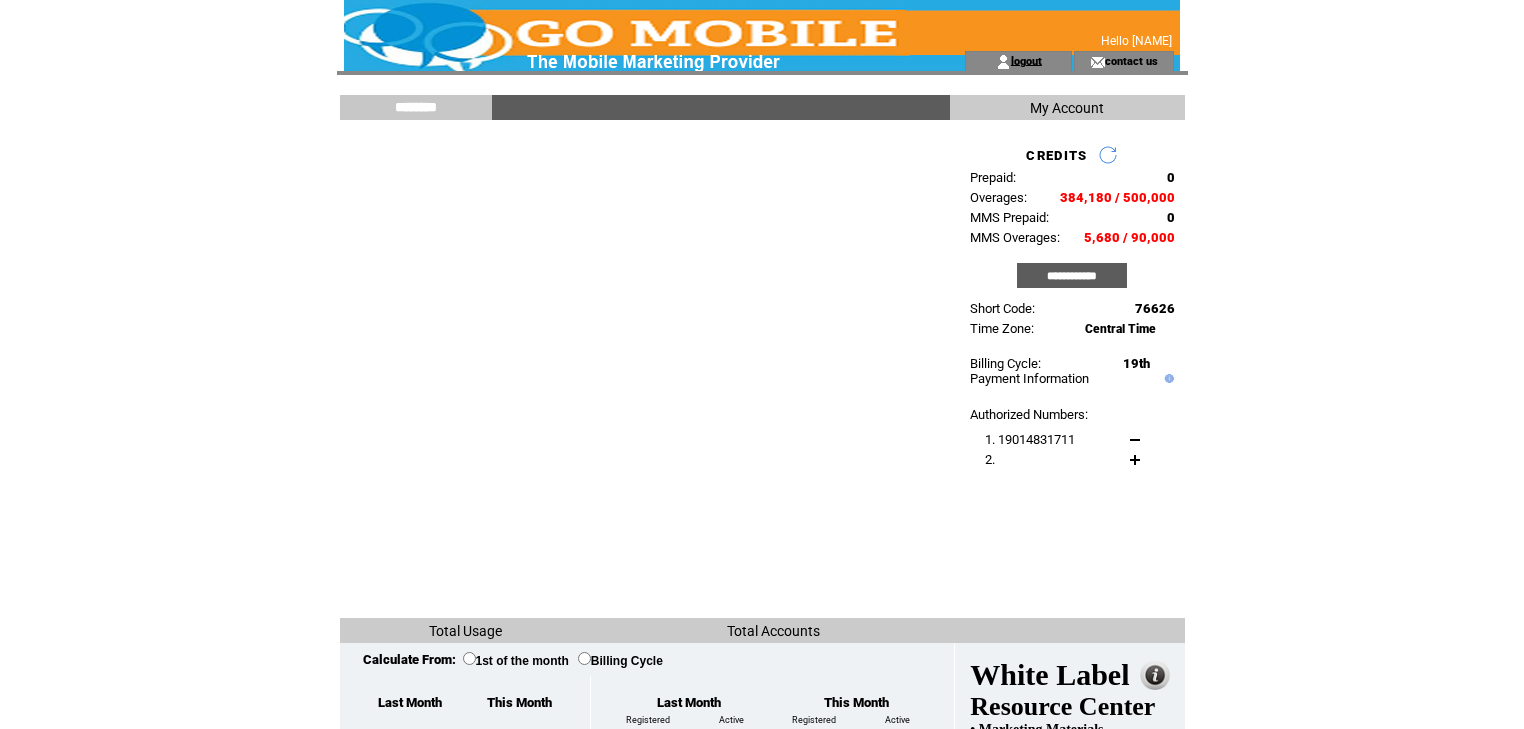 click on "logout" at bounding box center [1026, 60] 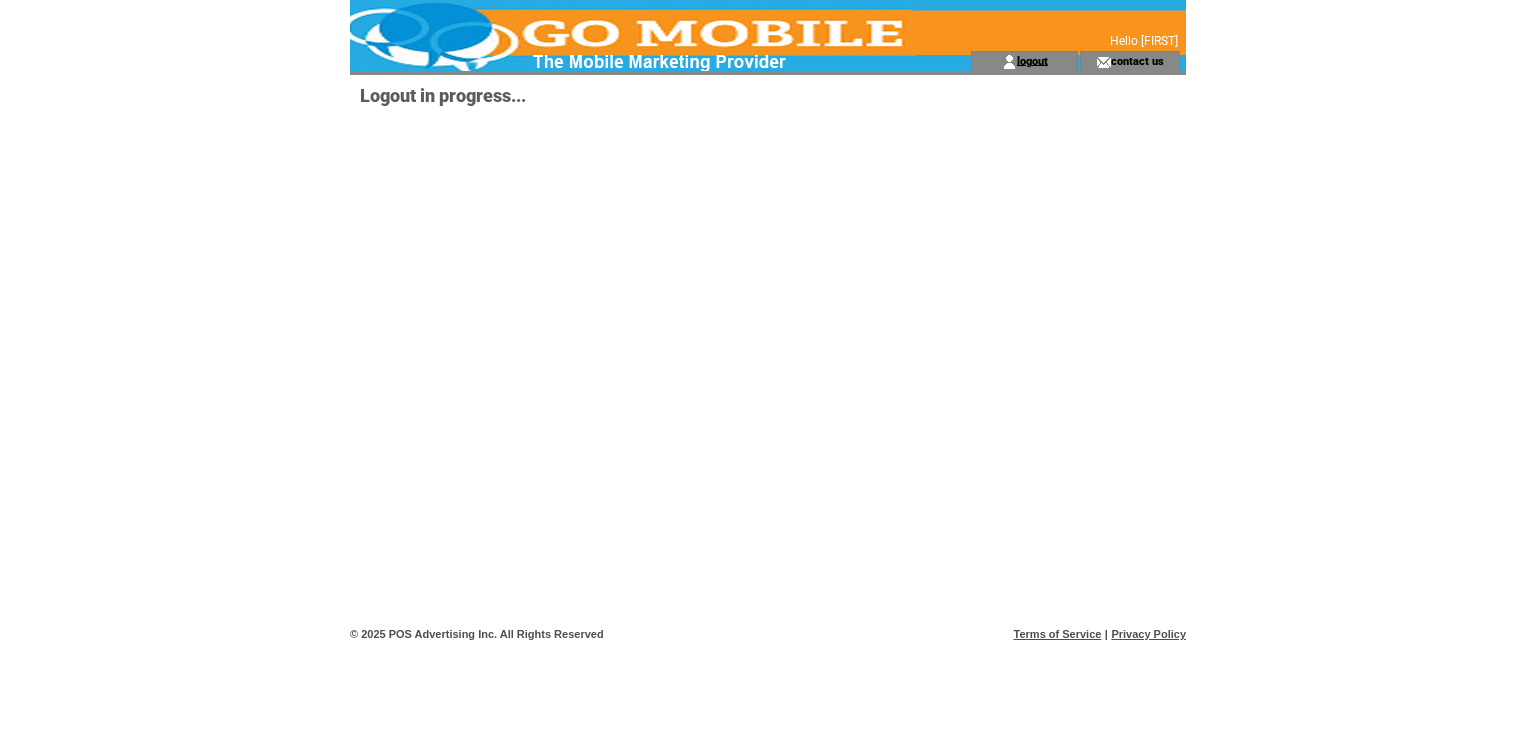 scroll, scrollTop: 0, scrollLeft: 0, axis: both 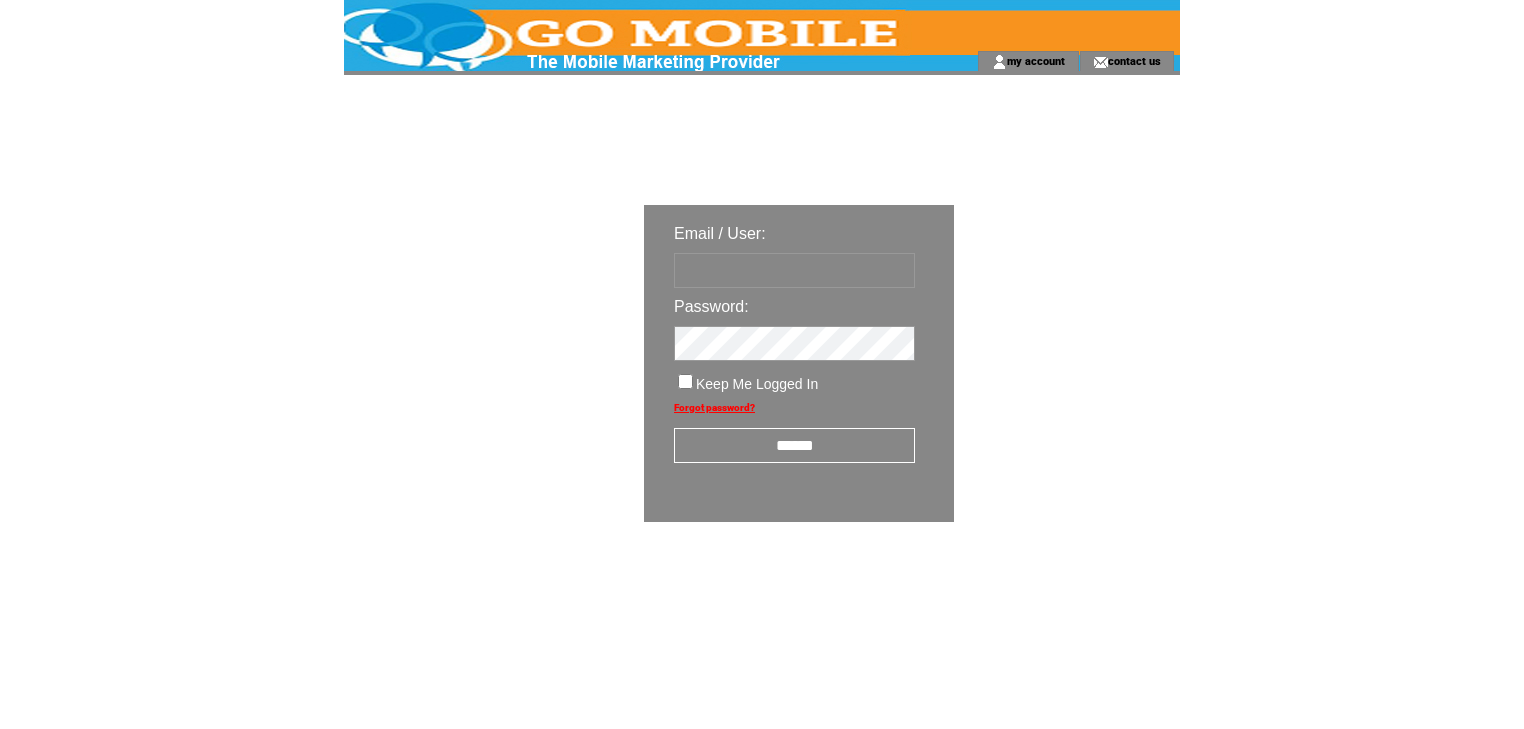 type on "********" 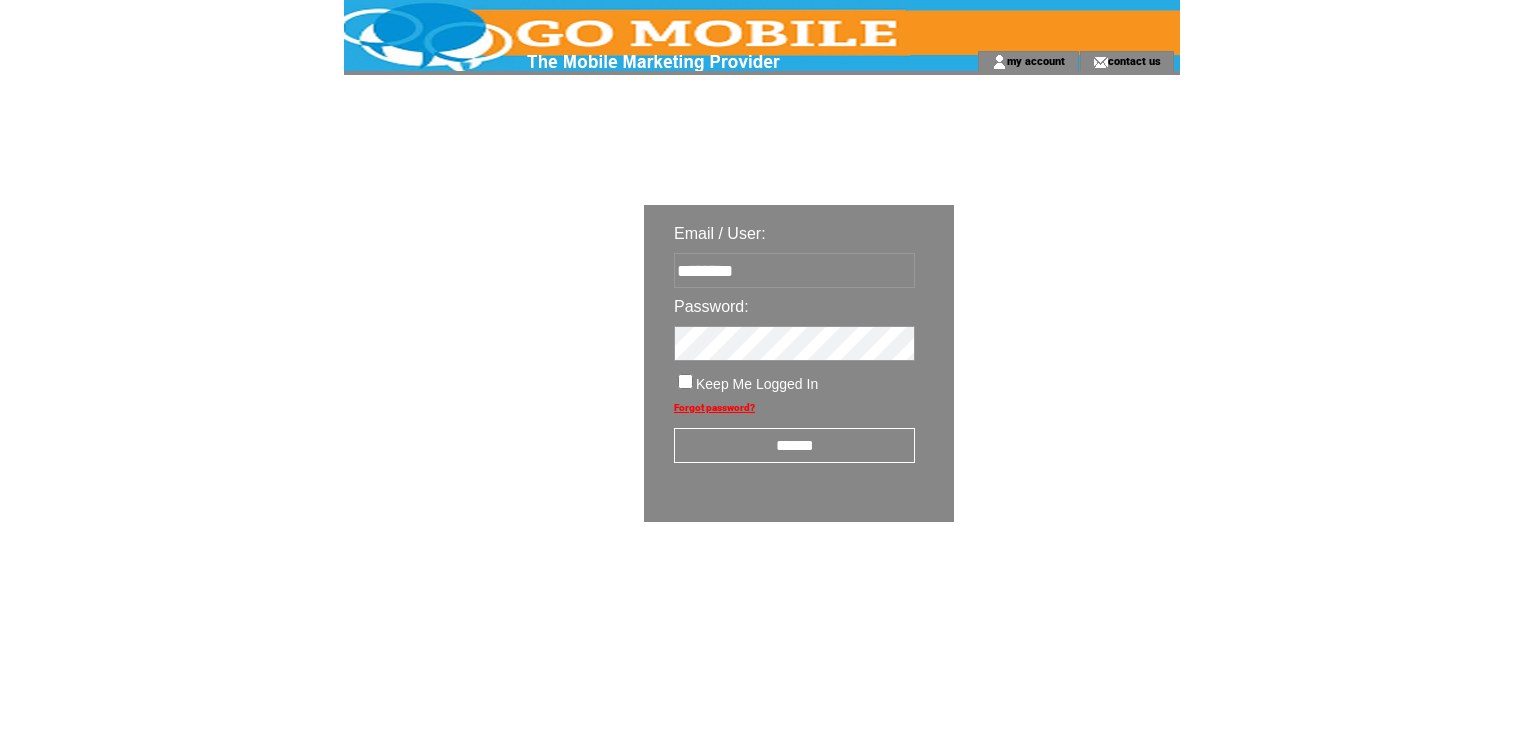 click on "******" at bounding box center (794, 445) 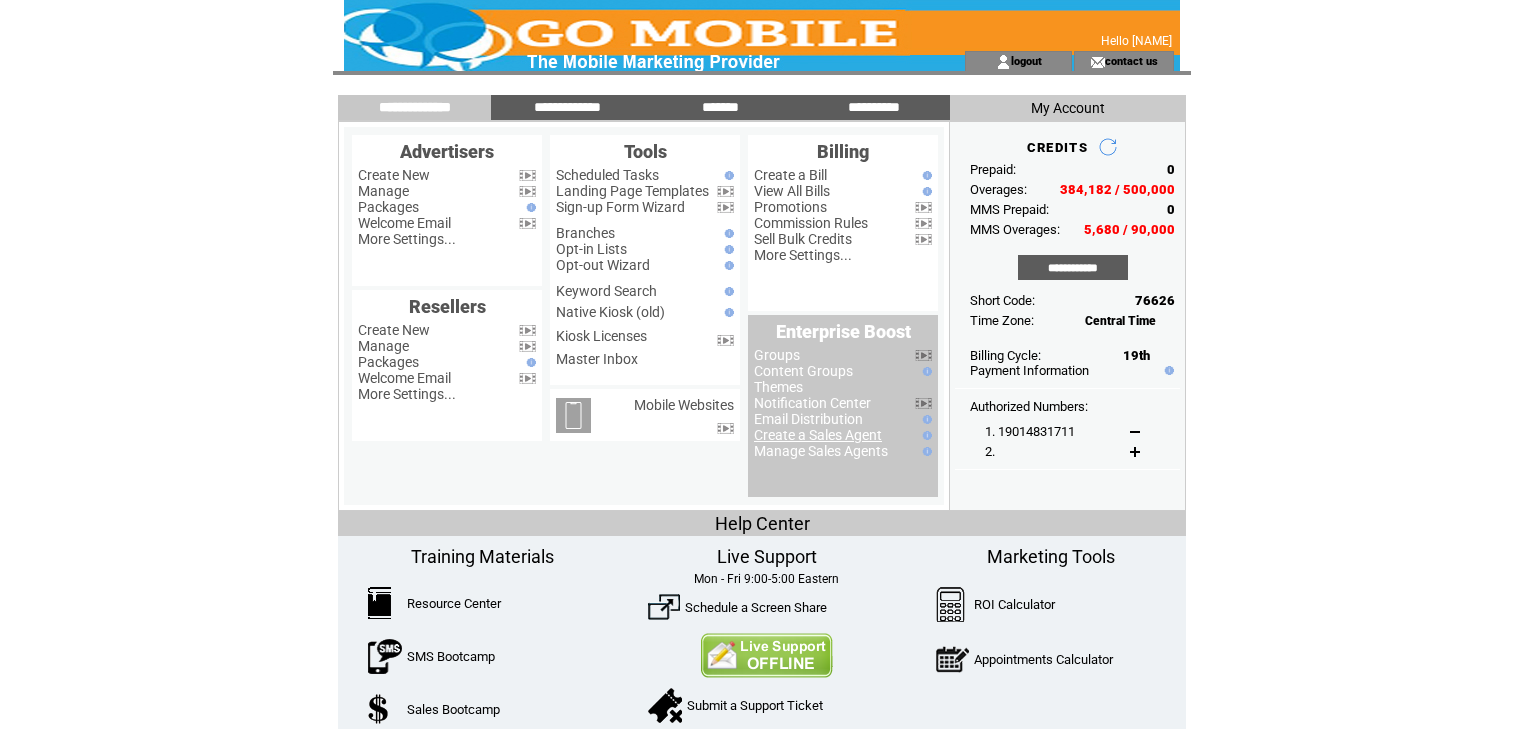 scroll, scrollTop: 0, scrollLeft: 0, axis: both 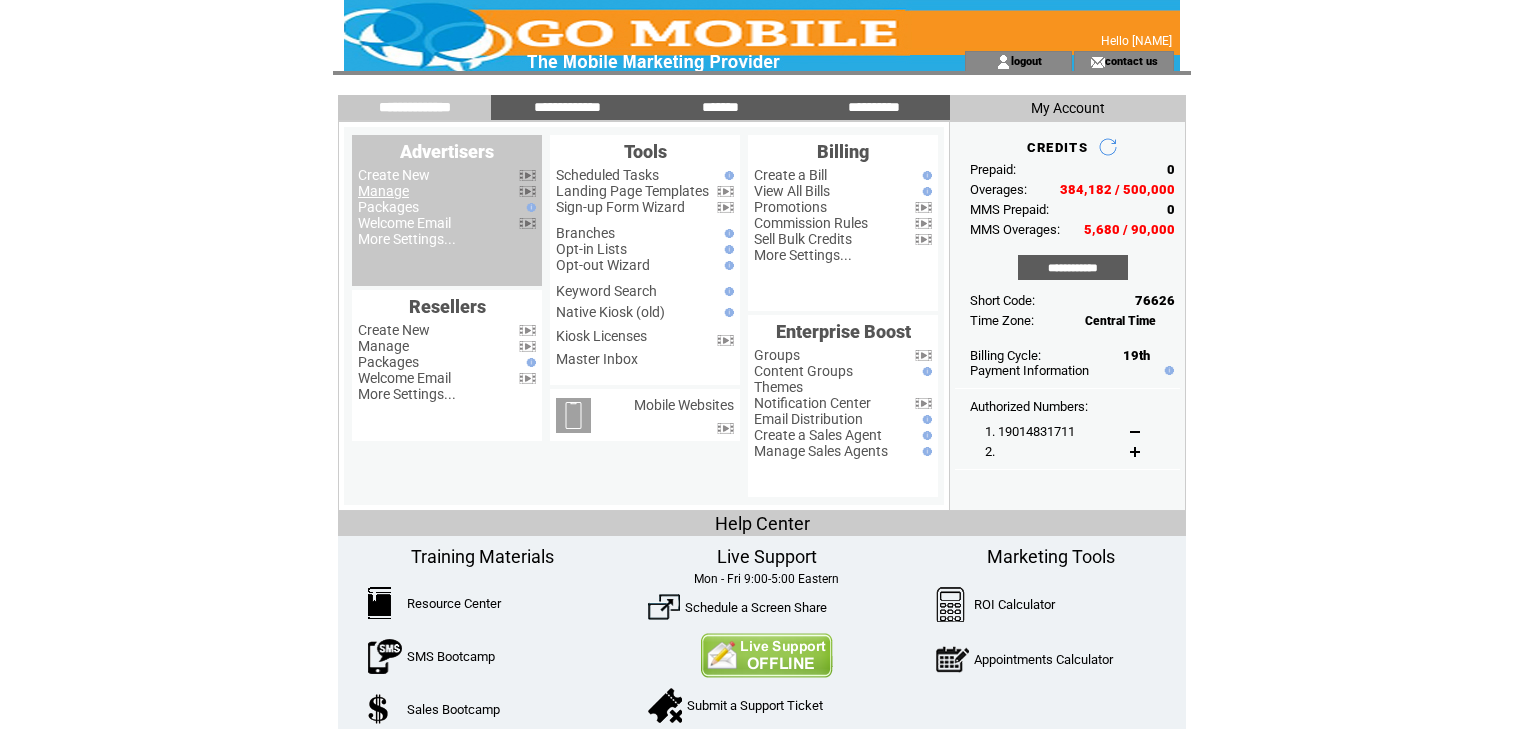 click on "Manage" at bounding box center (383, 191) 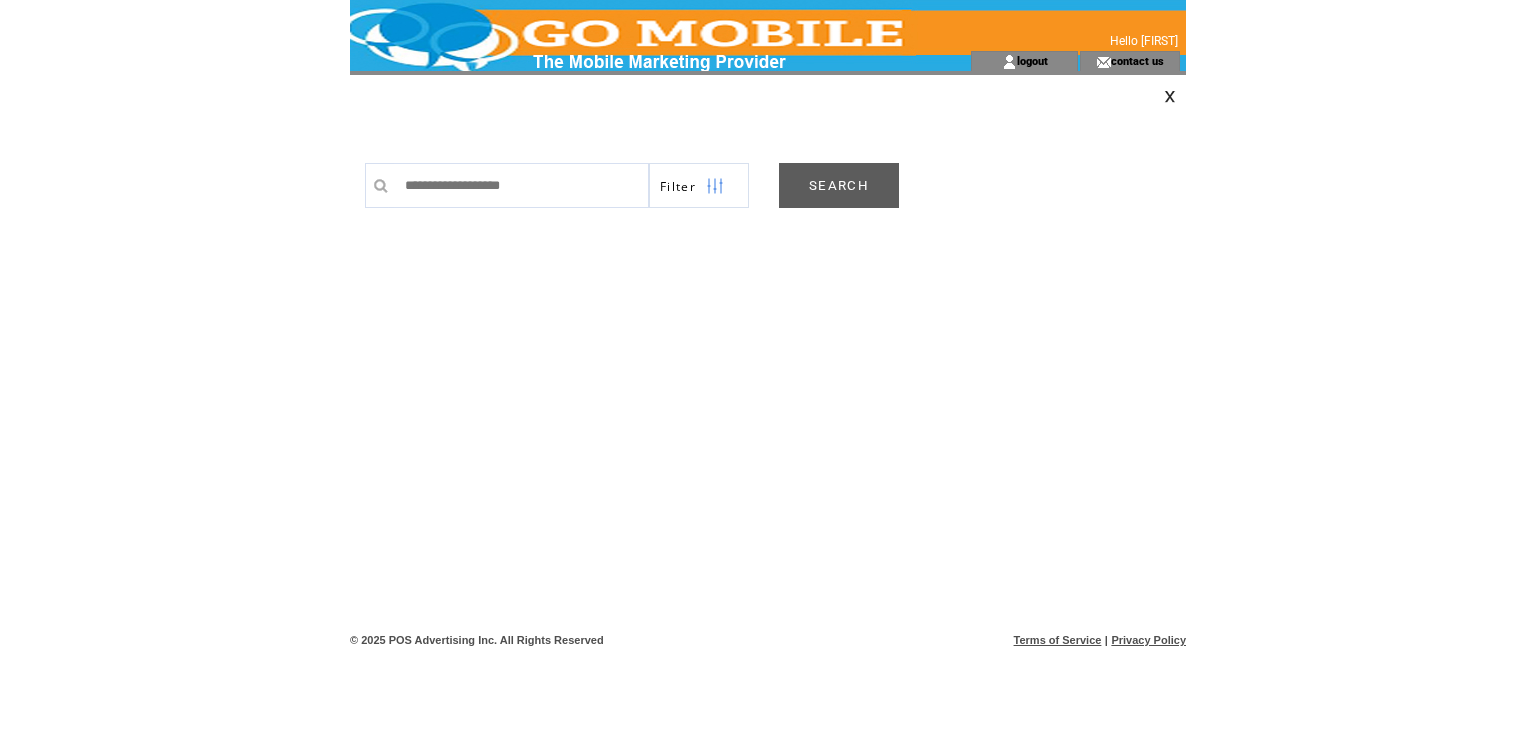 scroll, scrollTop: 0, scrollLeft: 0, axis: both 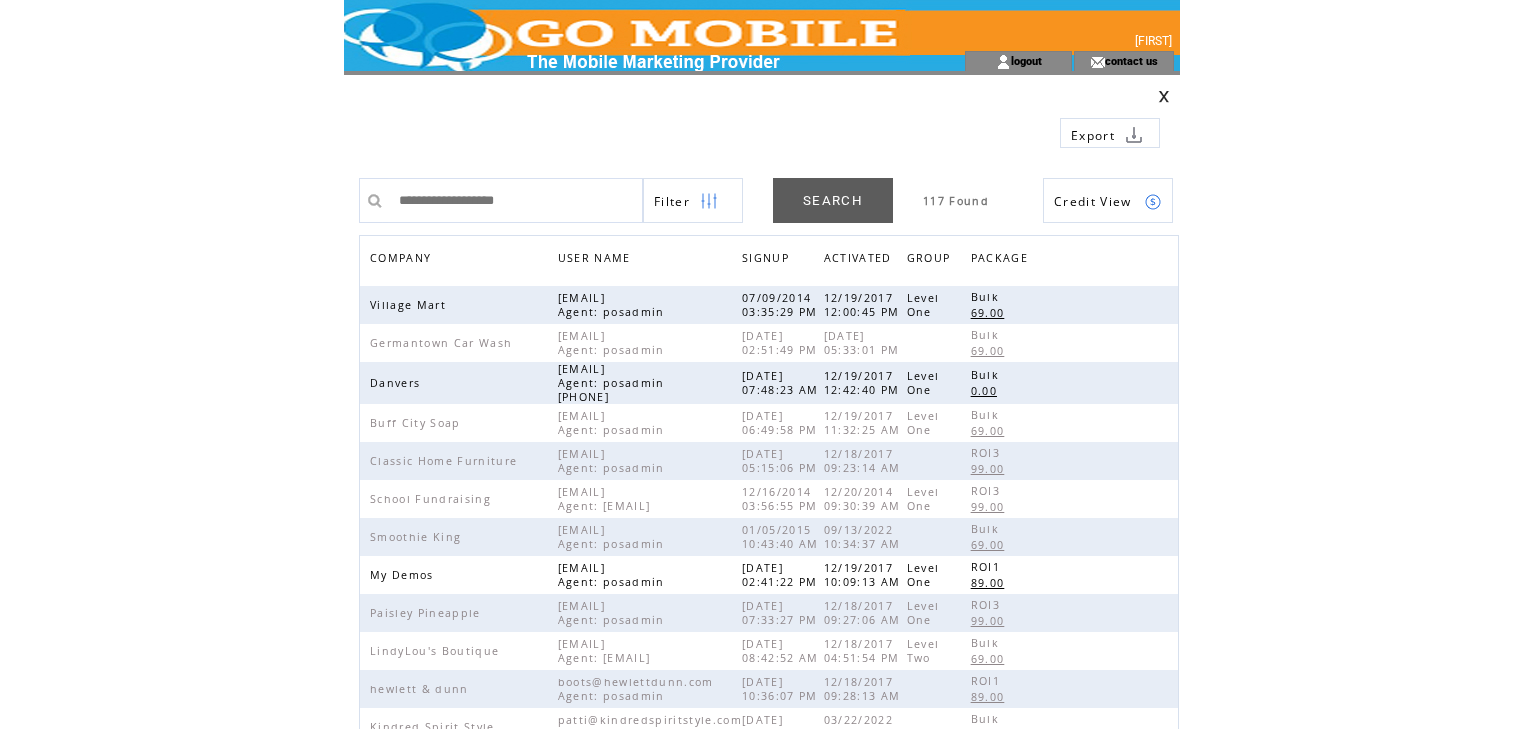 click on "COMPANY" at bounding box center (403, 260) 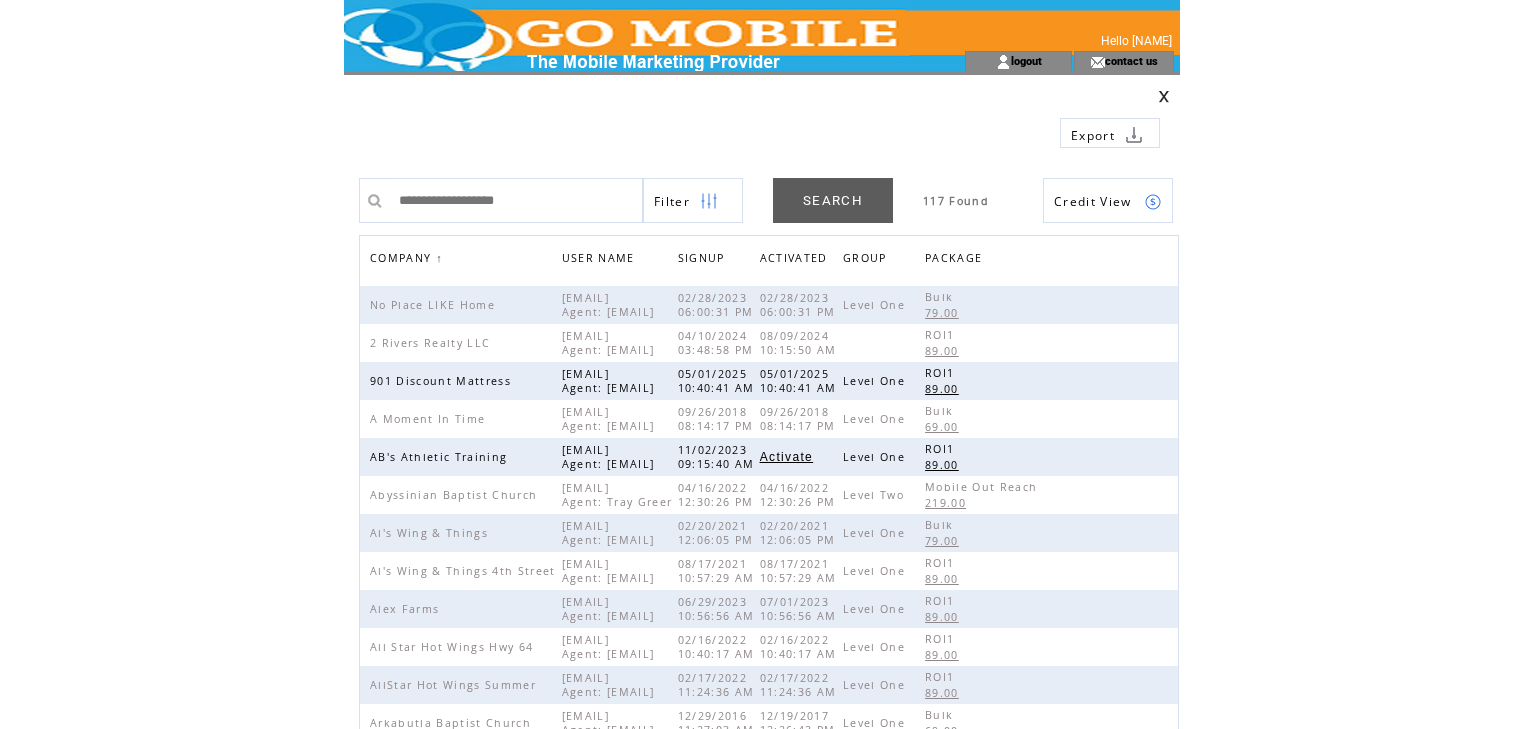 scroll, scrollTop: 0, scrollLeft: 0, axis: both 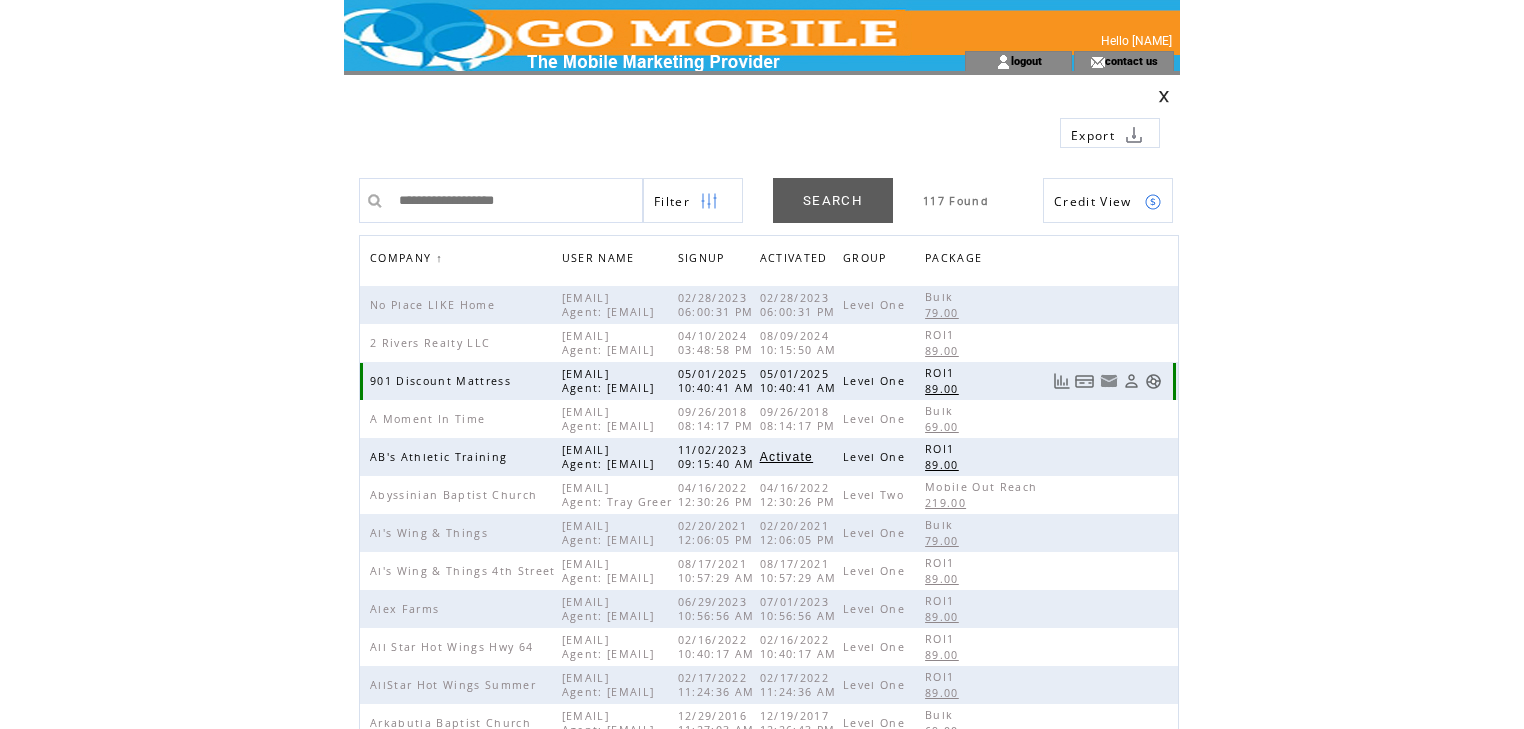 click at bounding box center [1153, 381] 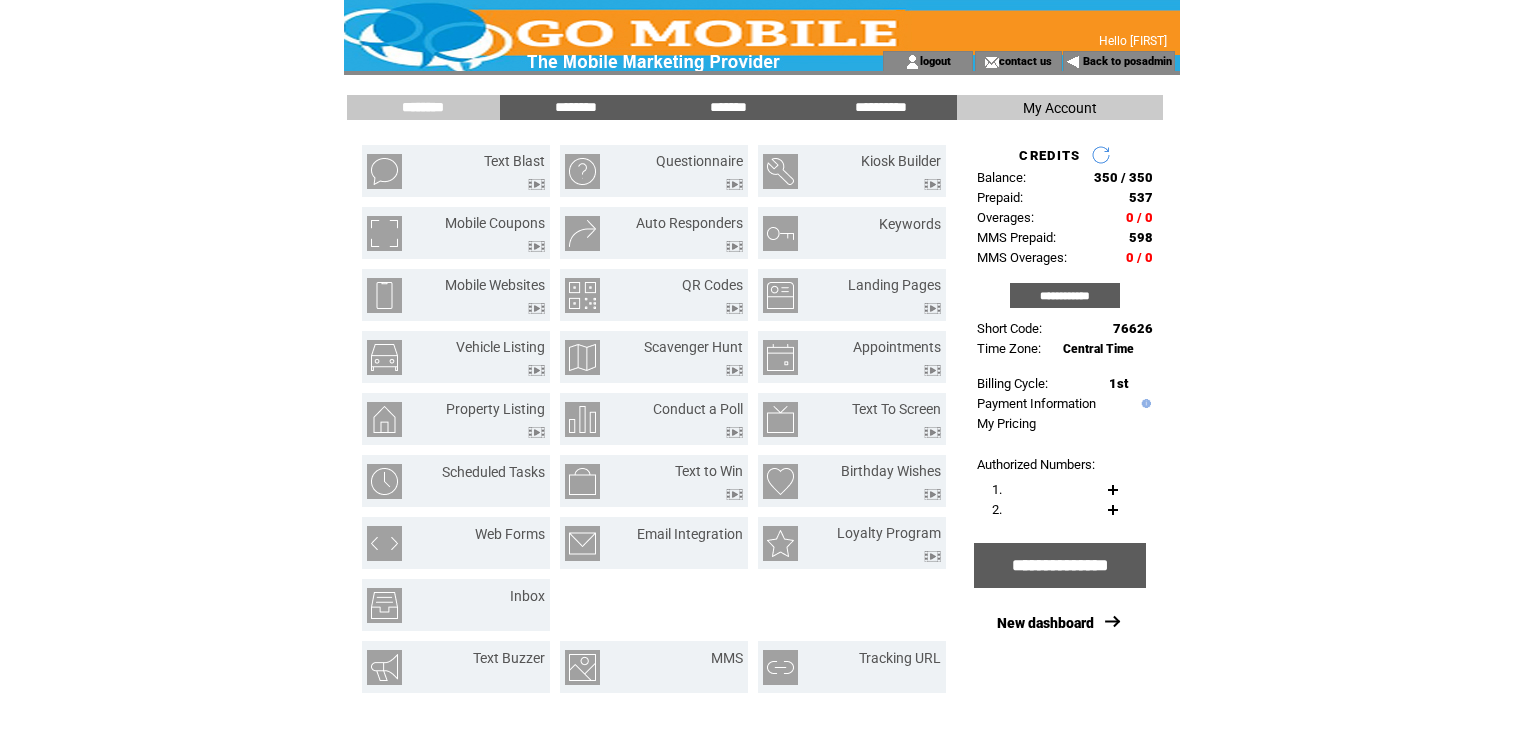 scroll, scrollTop: 0, scrollLeft: 0, axis: both 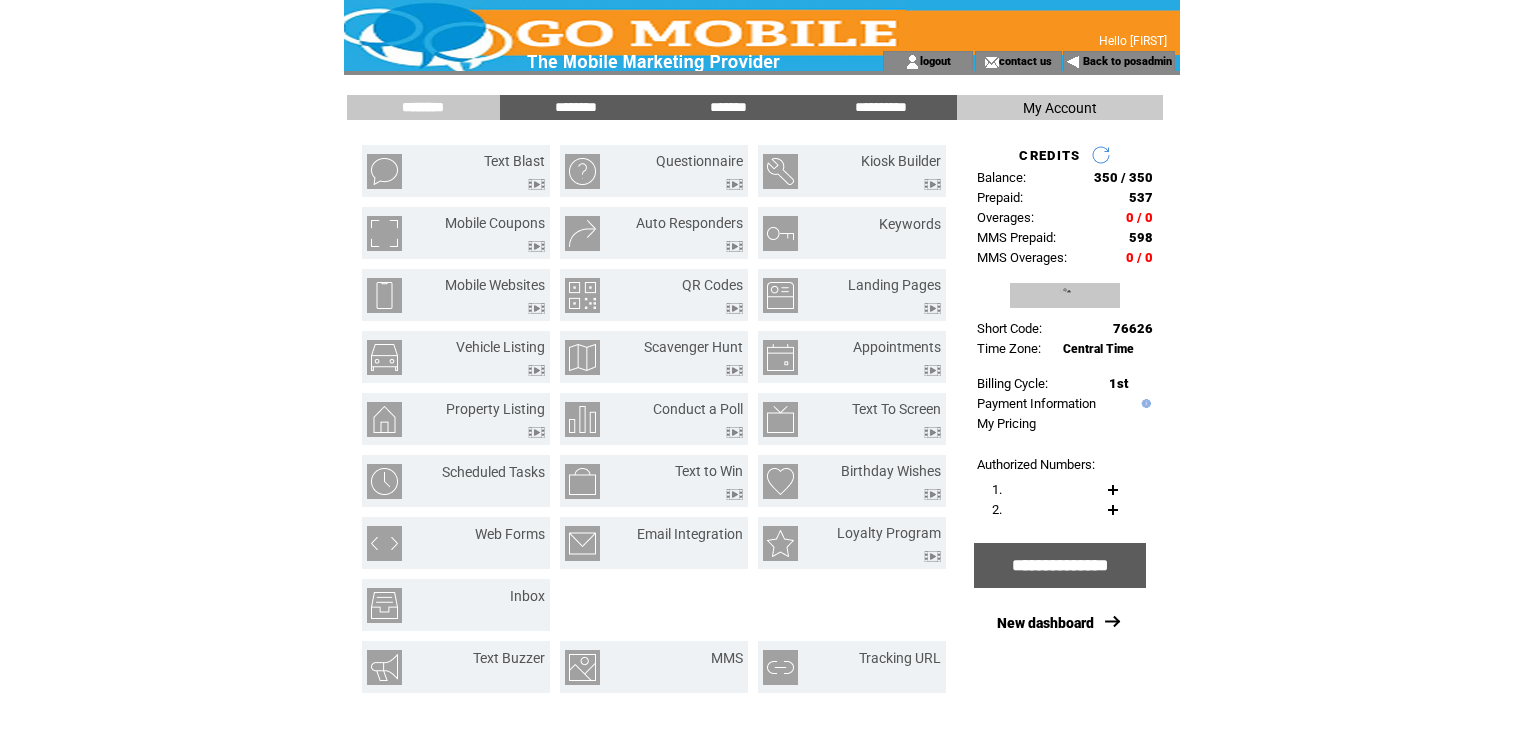 click on "**********" at bounding box center [1065, 295] 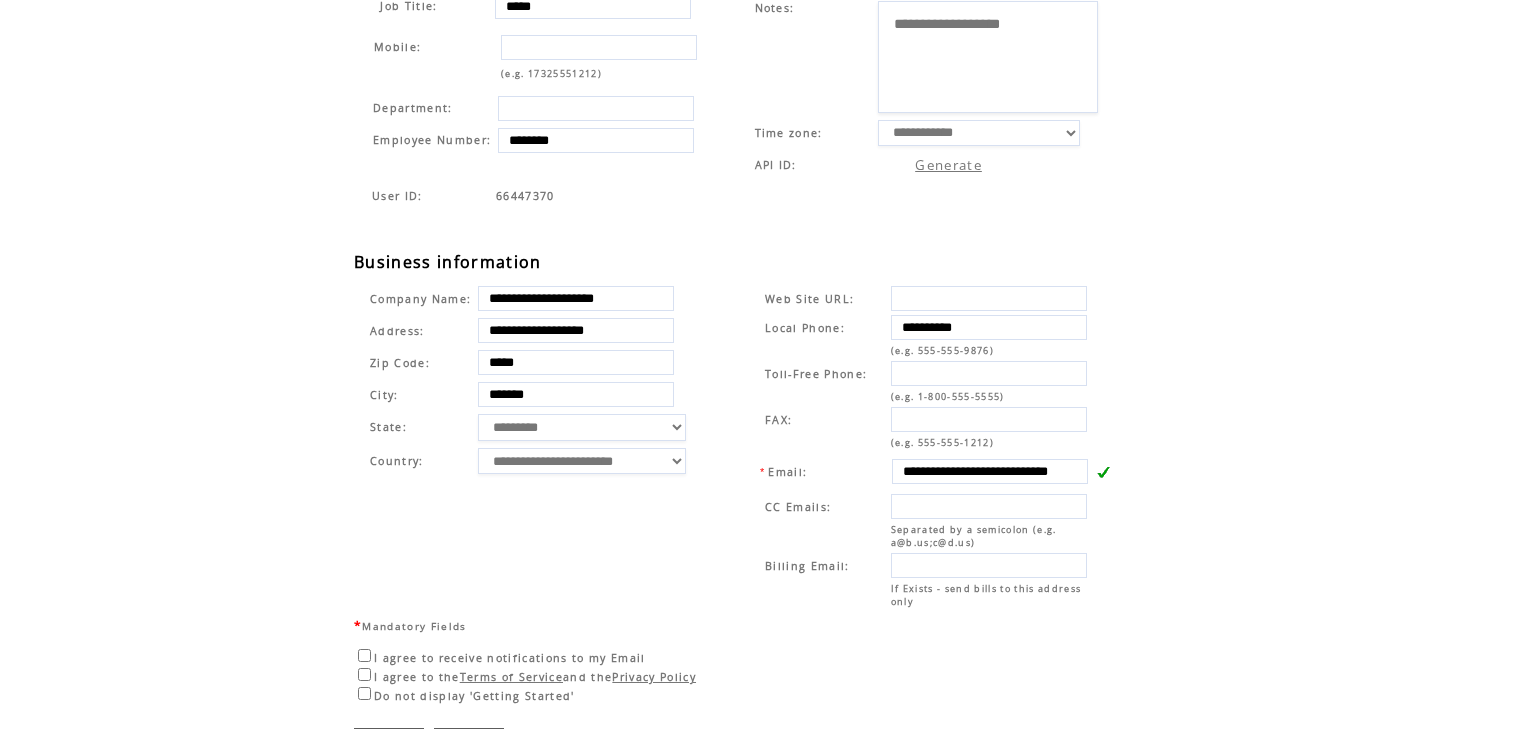 scroll, scrollTop: 254, scrollLeft: 0, axis: vertical 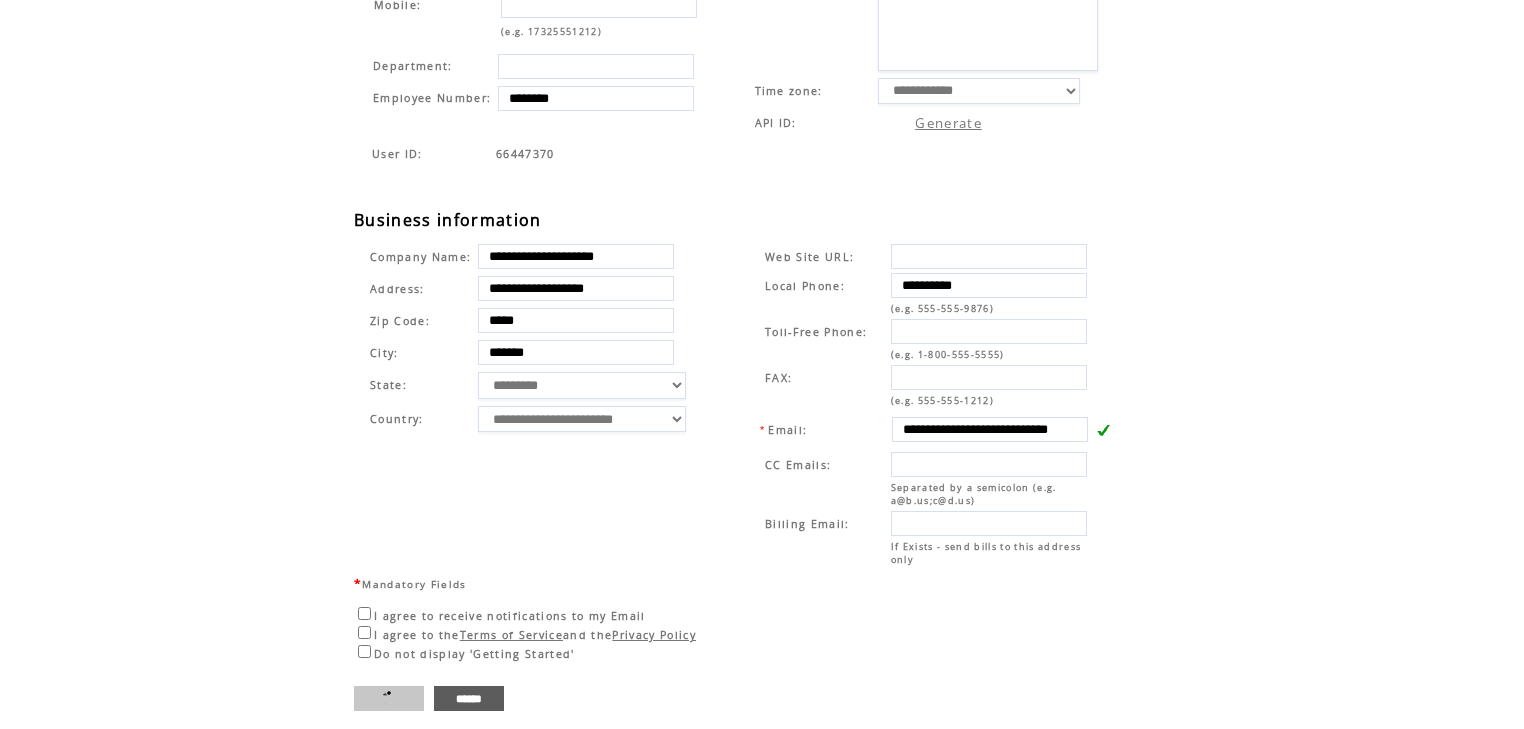click on "****" at bounding box center (389, 698) 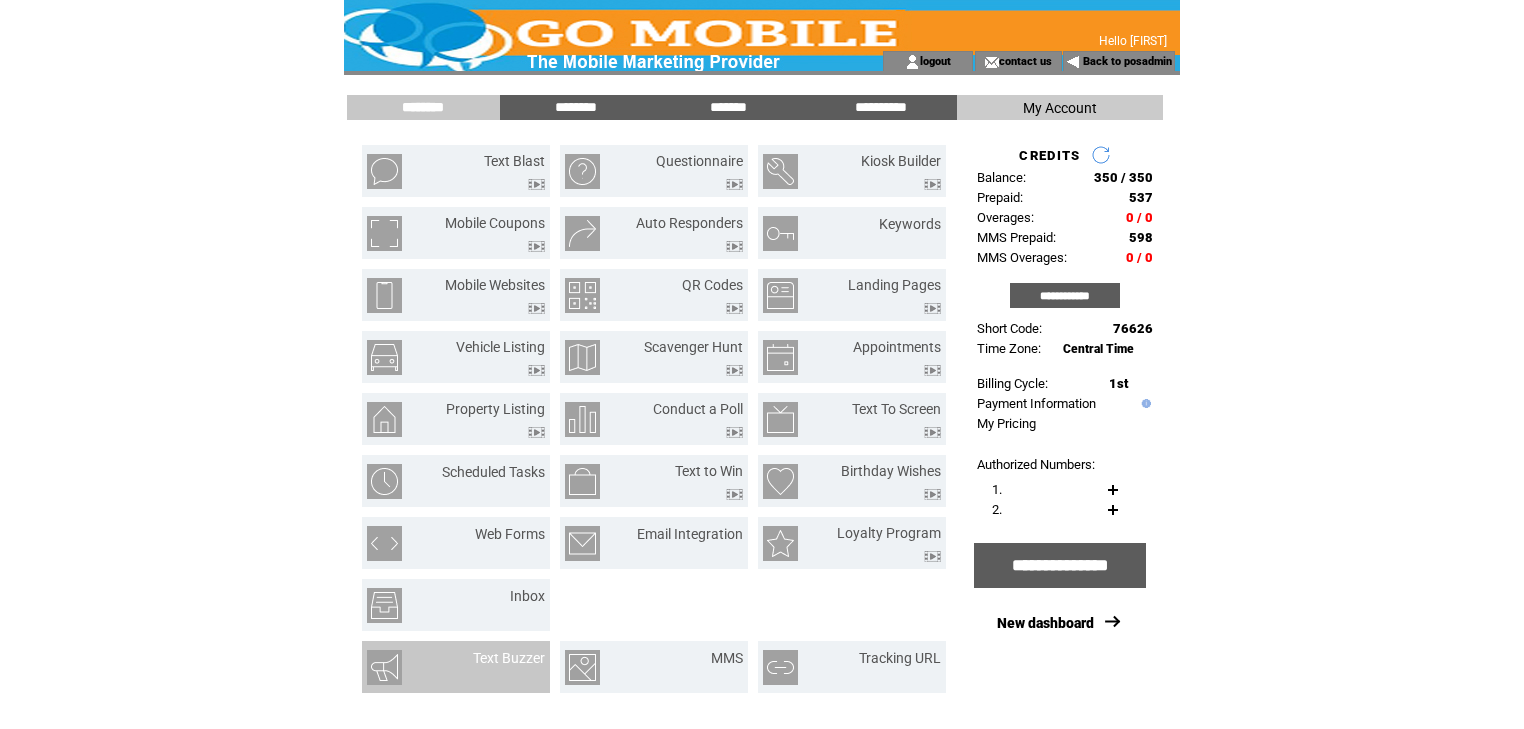 scroll, scrollTop: 0, scrollLeft: 0, axis: both 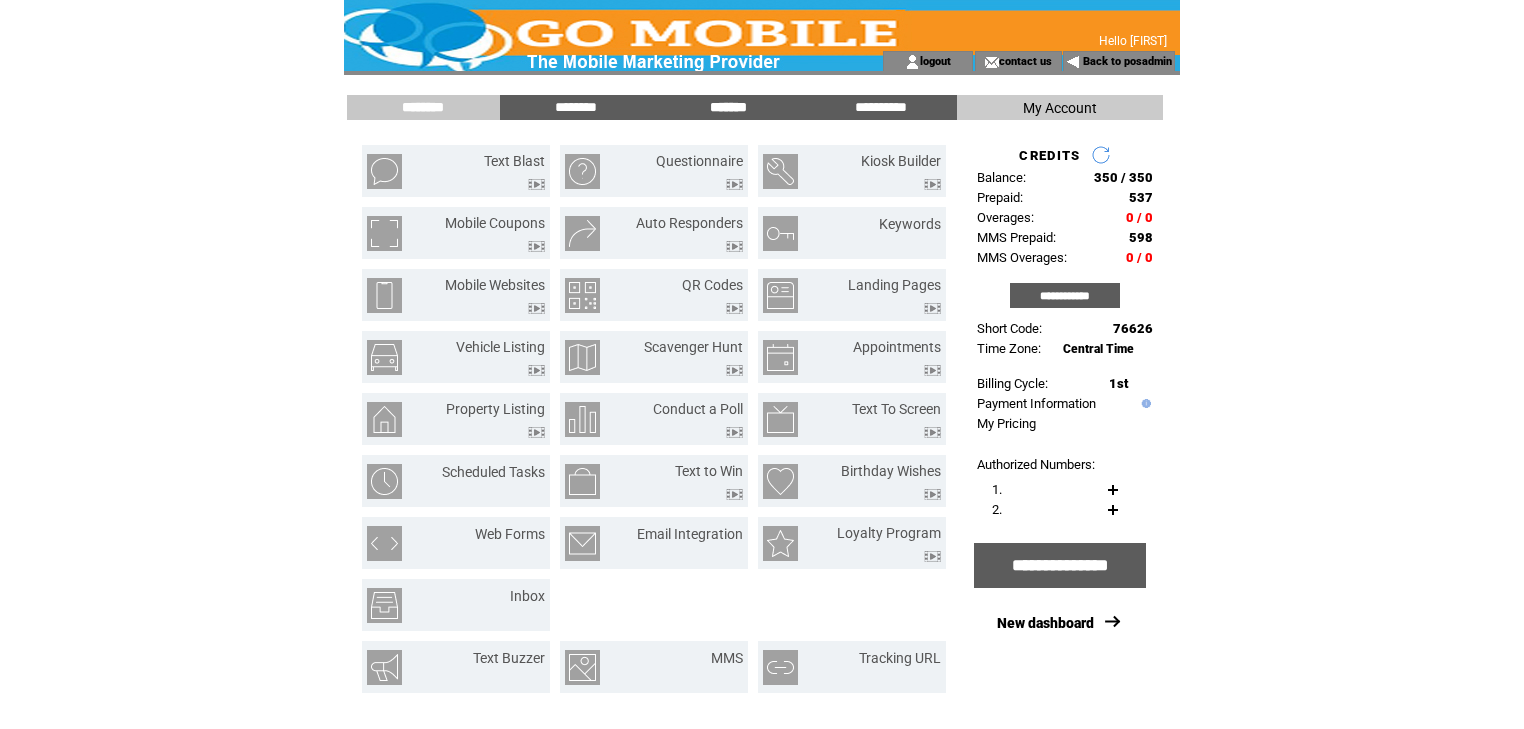click on "*******" at bounding box center (728, 107) 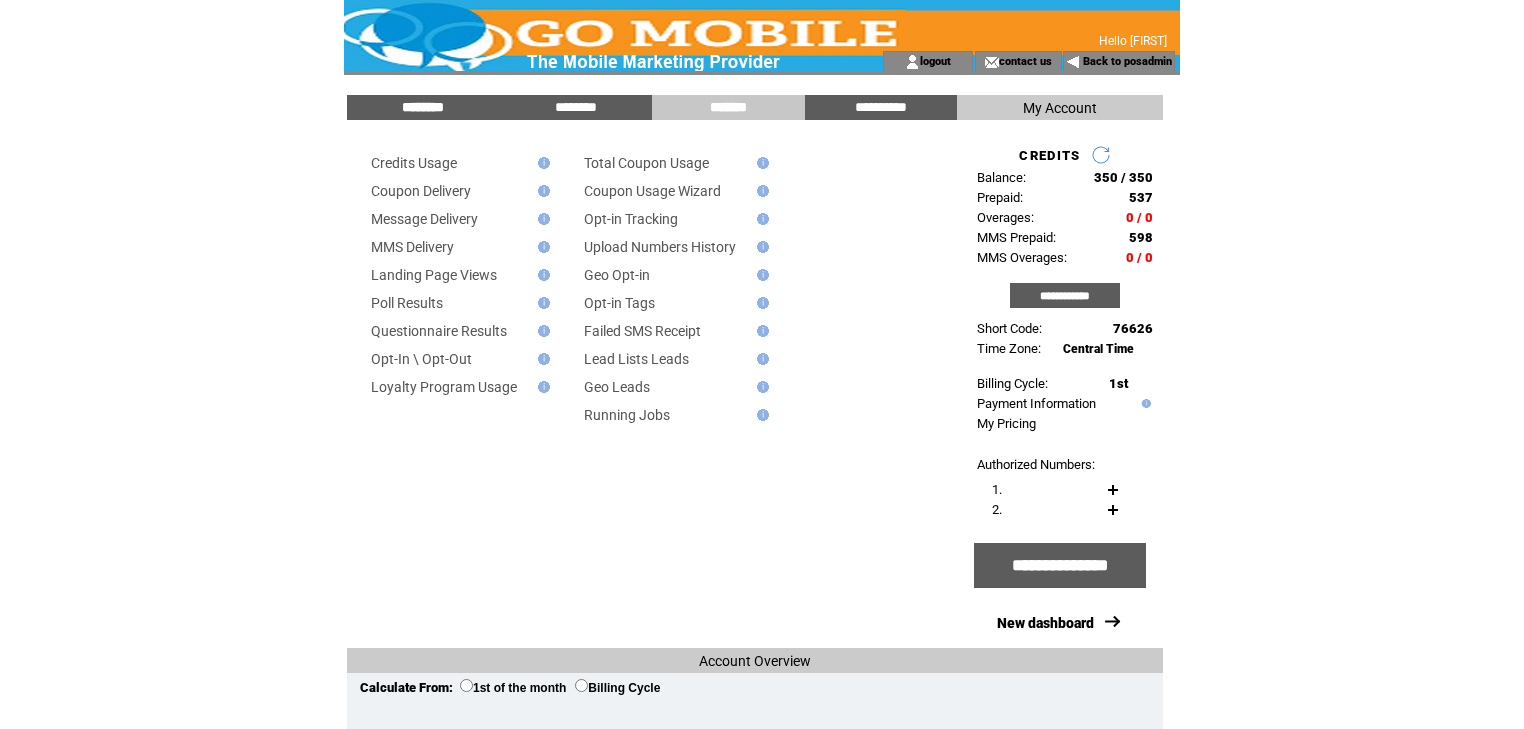 click on "********" at bounding box center [423, 107] 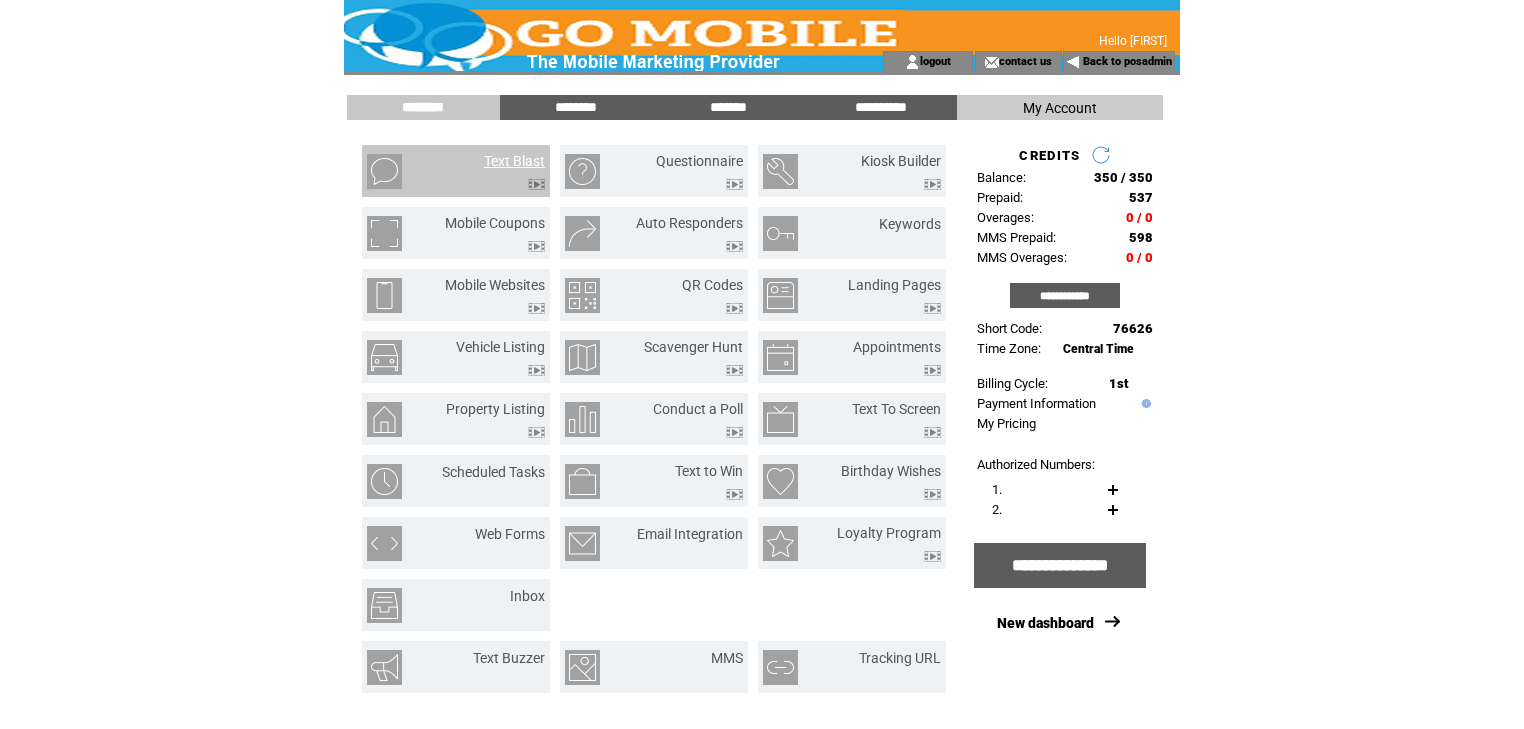 click on "Text Blast" at bounding box center [514, 161] 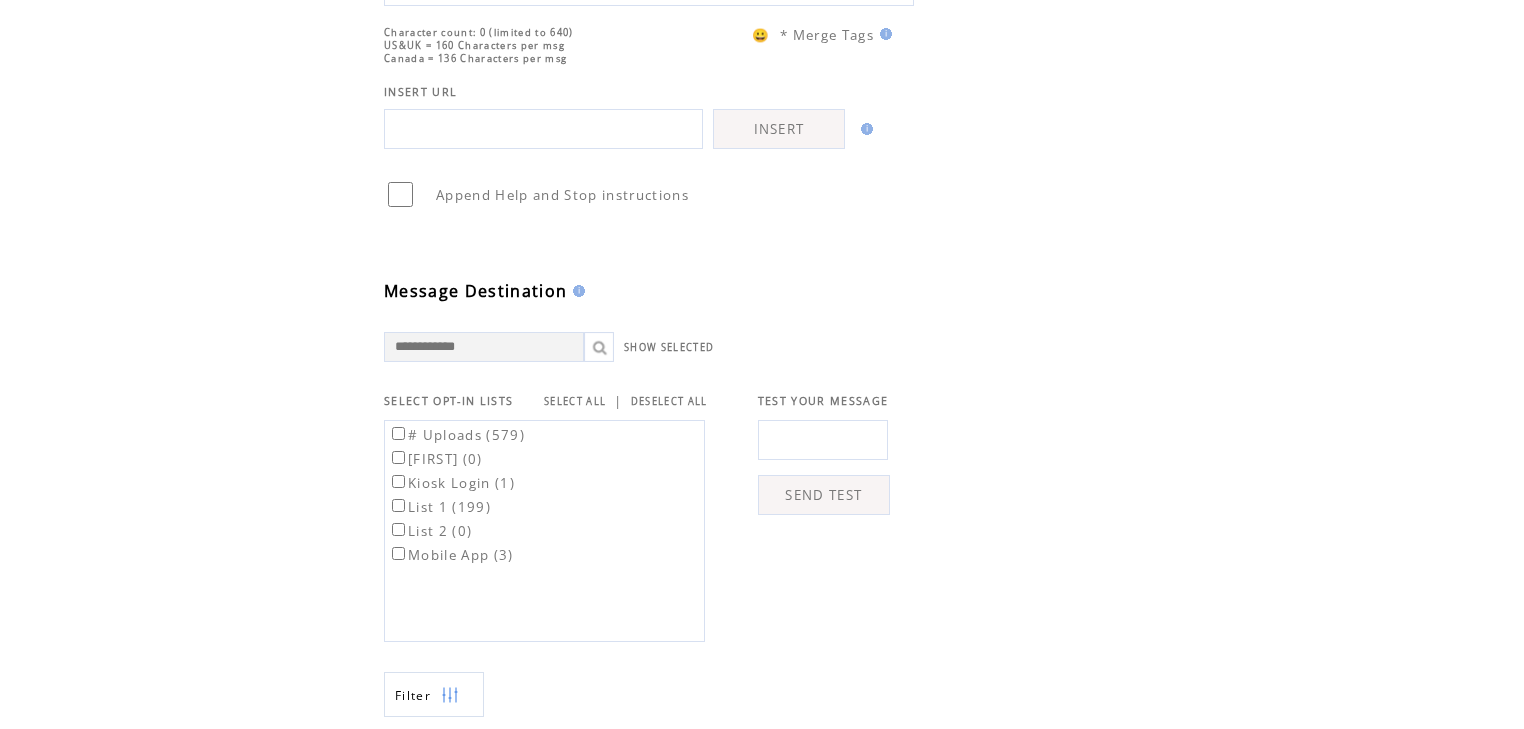 scroll, scrollTop: 320, scrollLeft: 0, axis: vertical 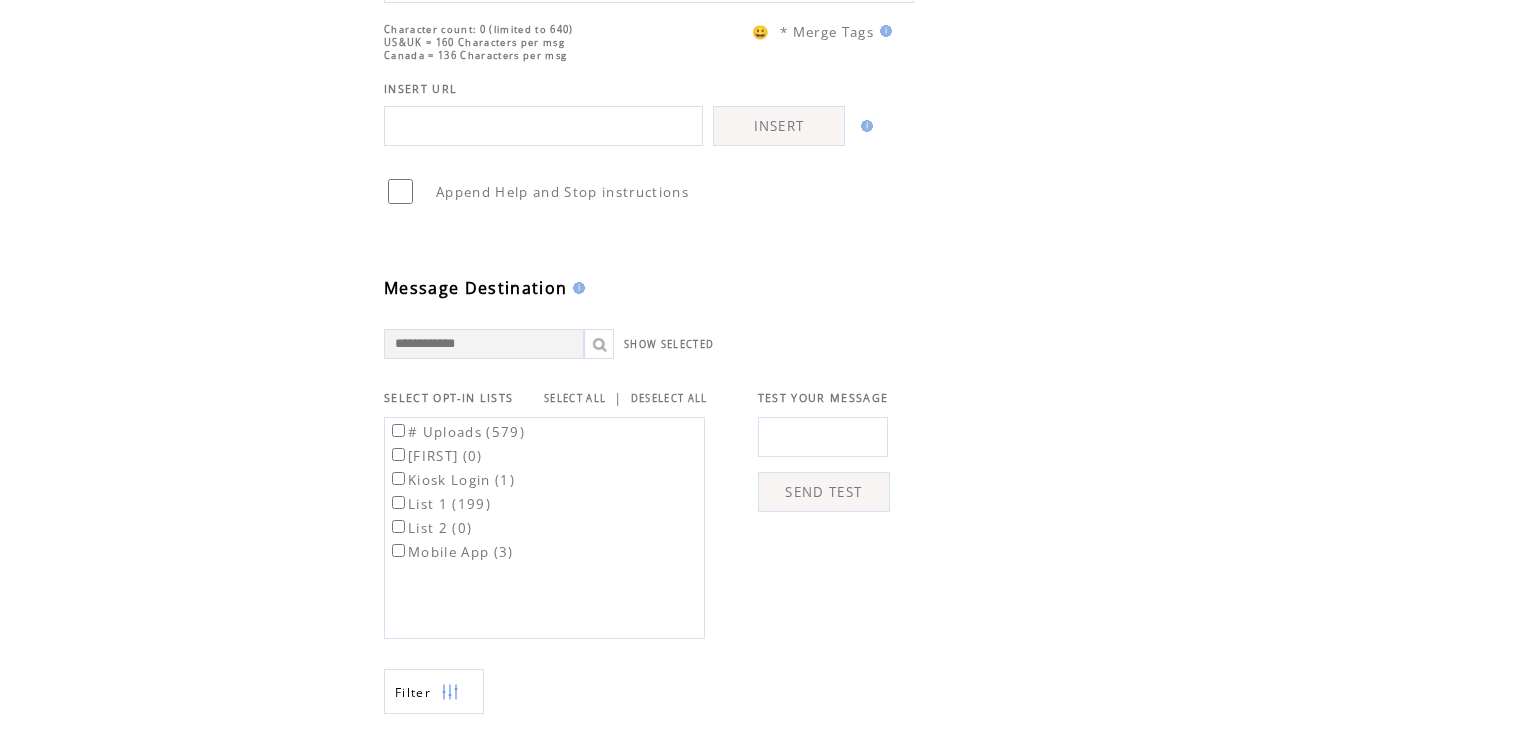 click on "SELECT ALL" at bounding box center [575, 398] 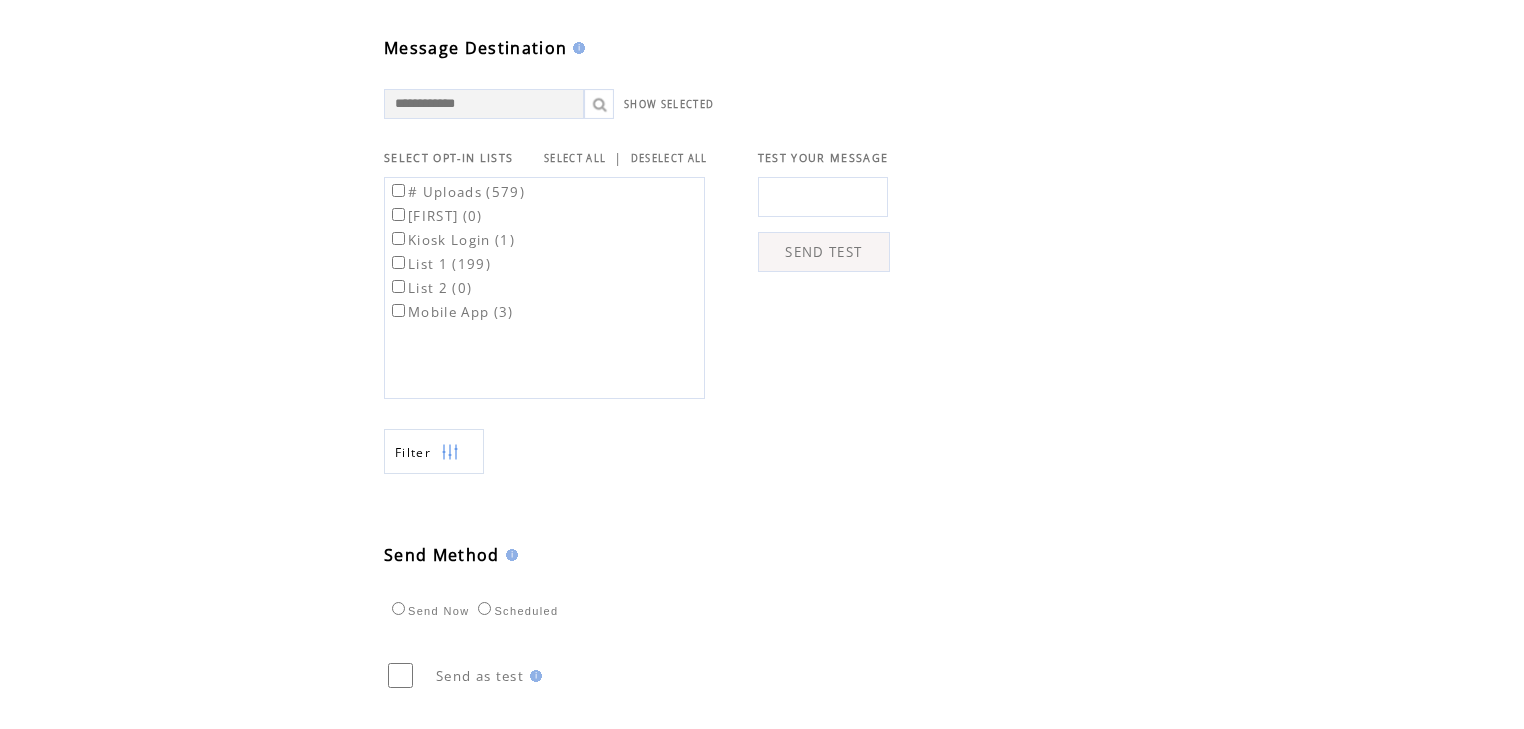 scroll, scrollTop: 640, scrollLeft: 0, axis: vertical 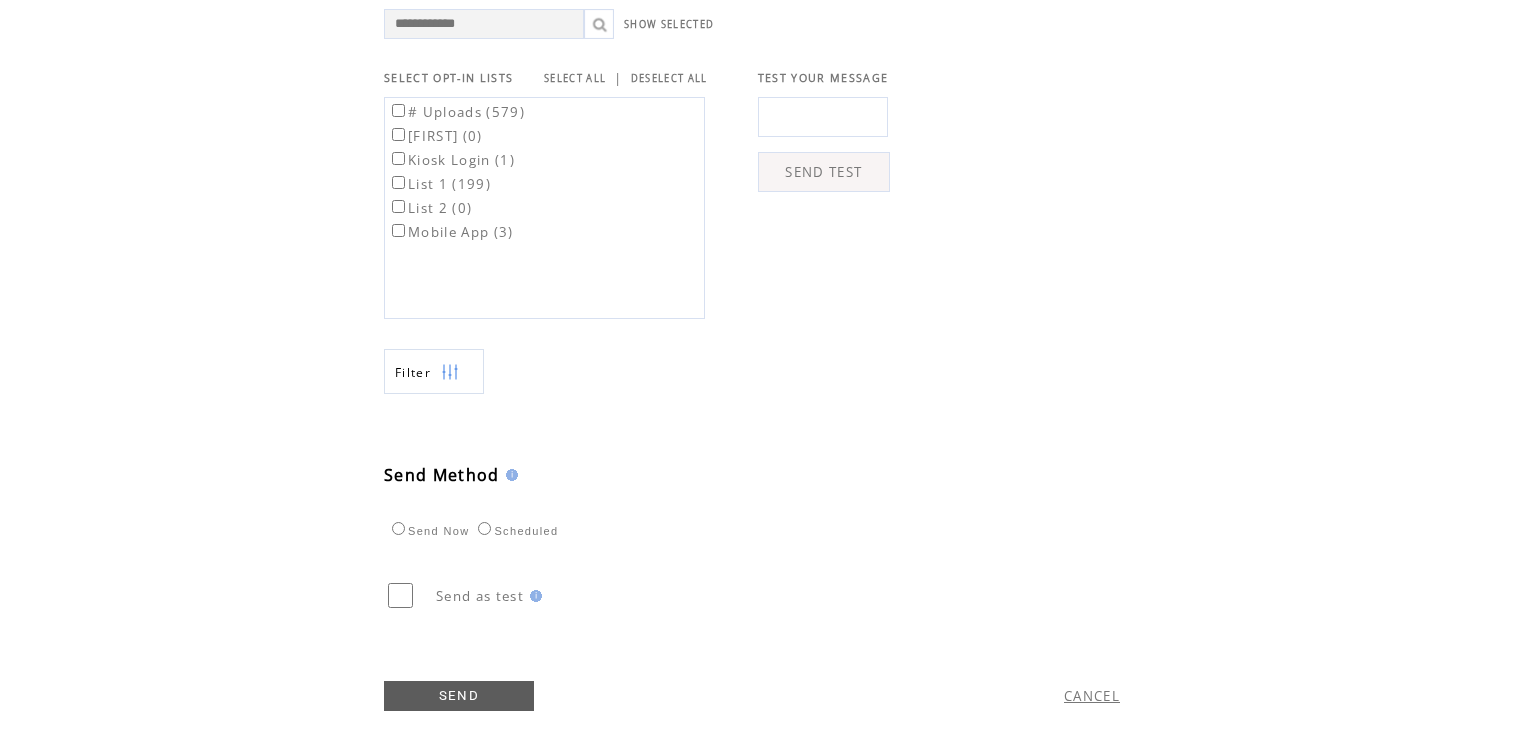 click on "Filter" at bounding box center (434, 371) 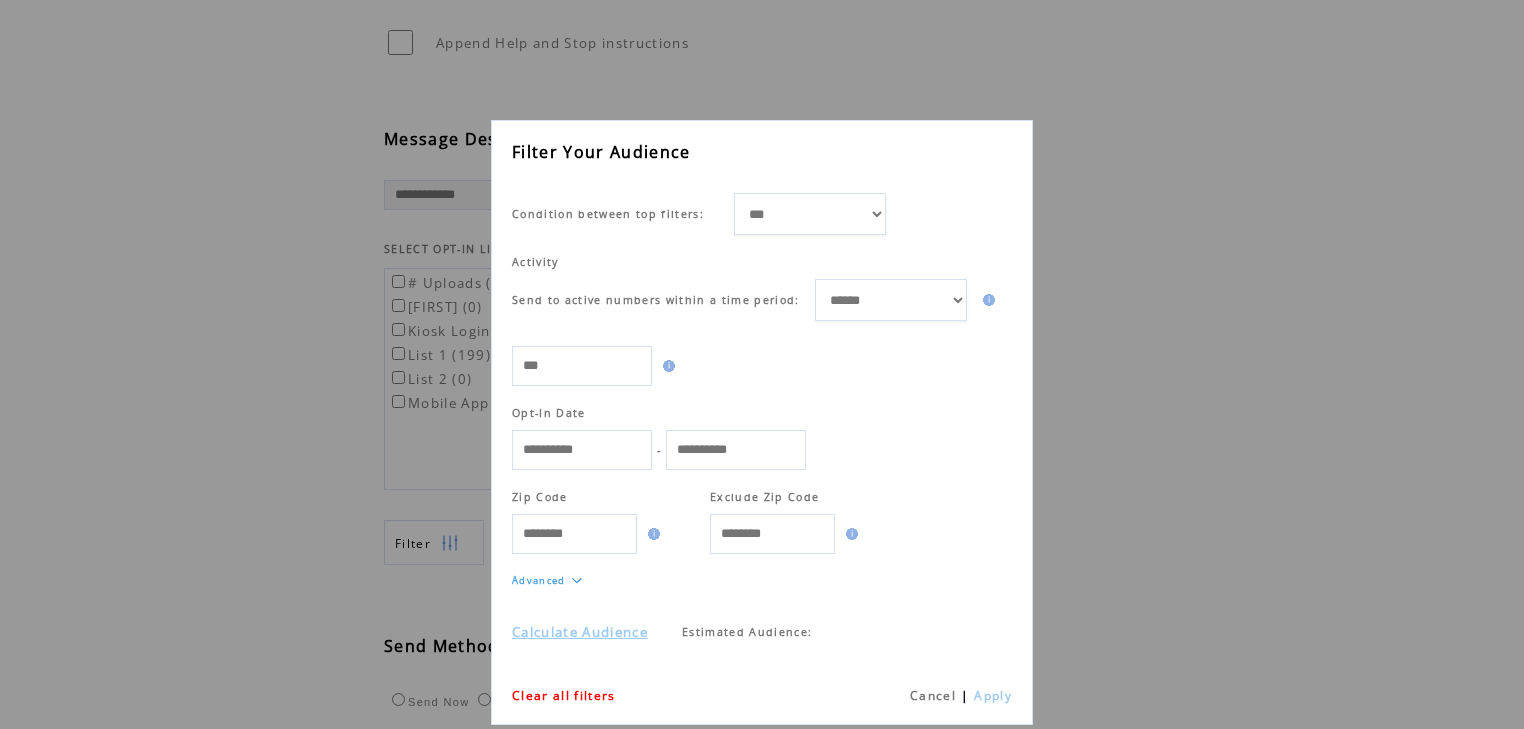 scroll, scrollTop: 560, scrollLeft: 0, axis: vertical 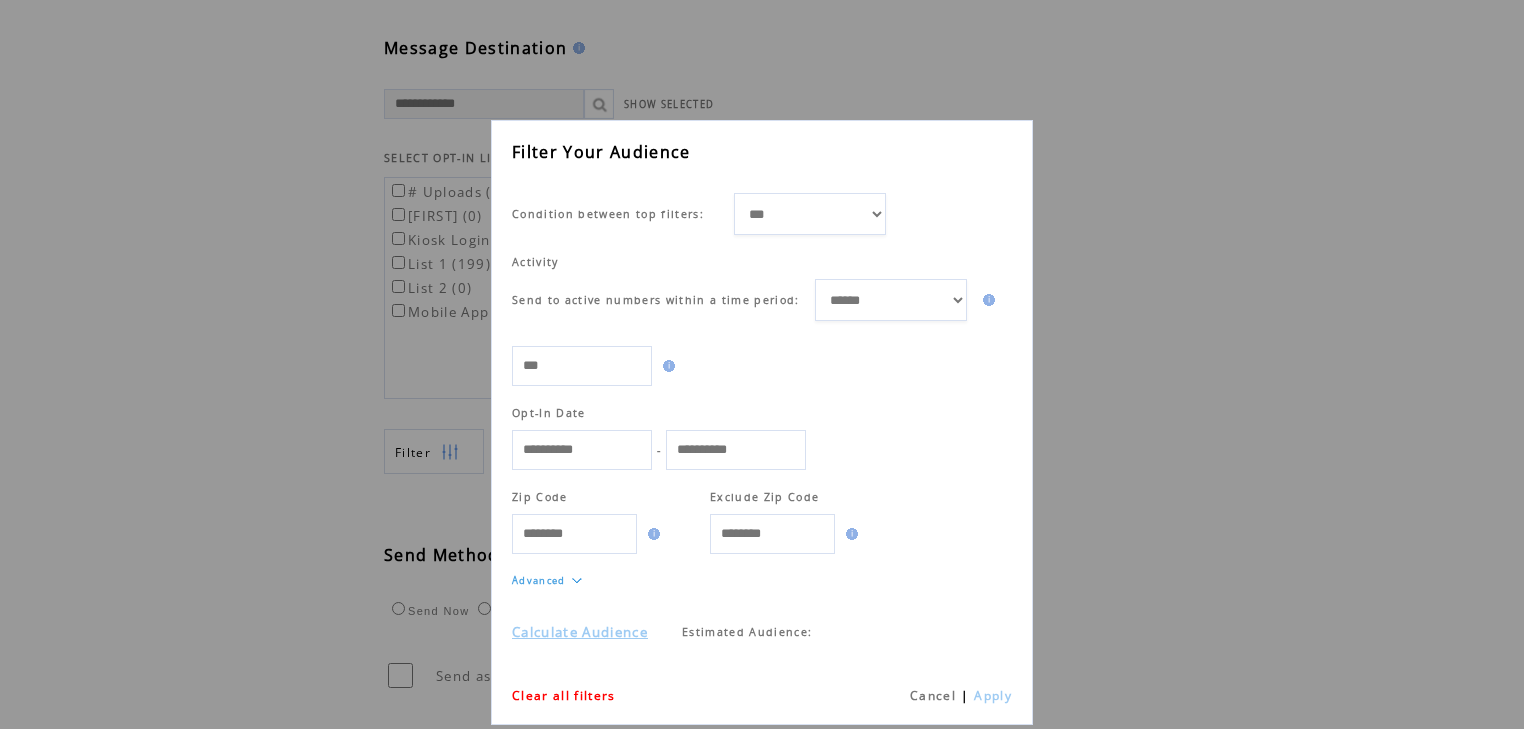 click on "Calculate Audience" at bounding box center (580, 632) 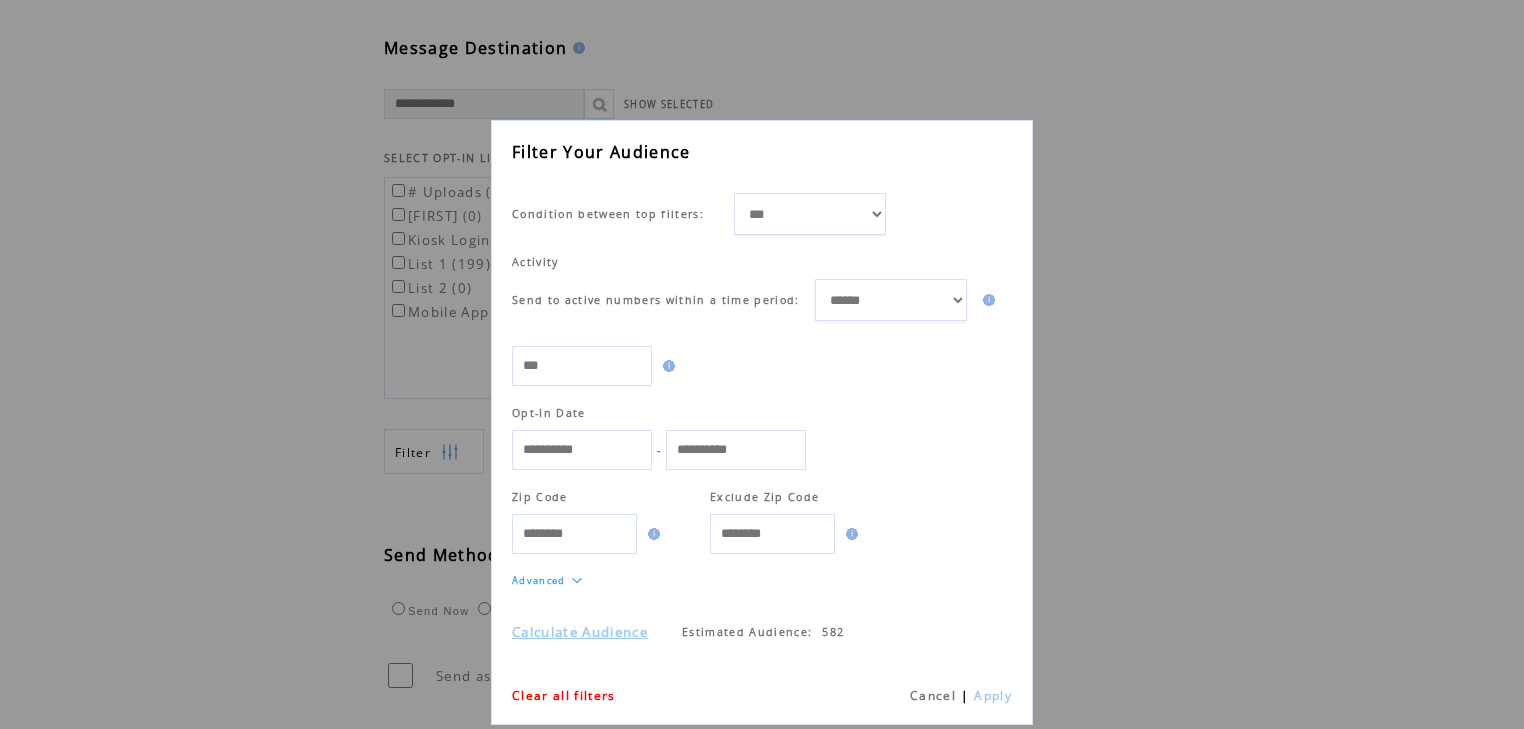 click on "Cancel" at bounding box center (933, 695) 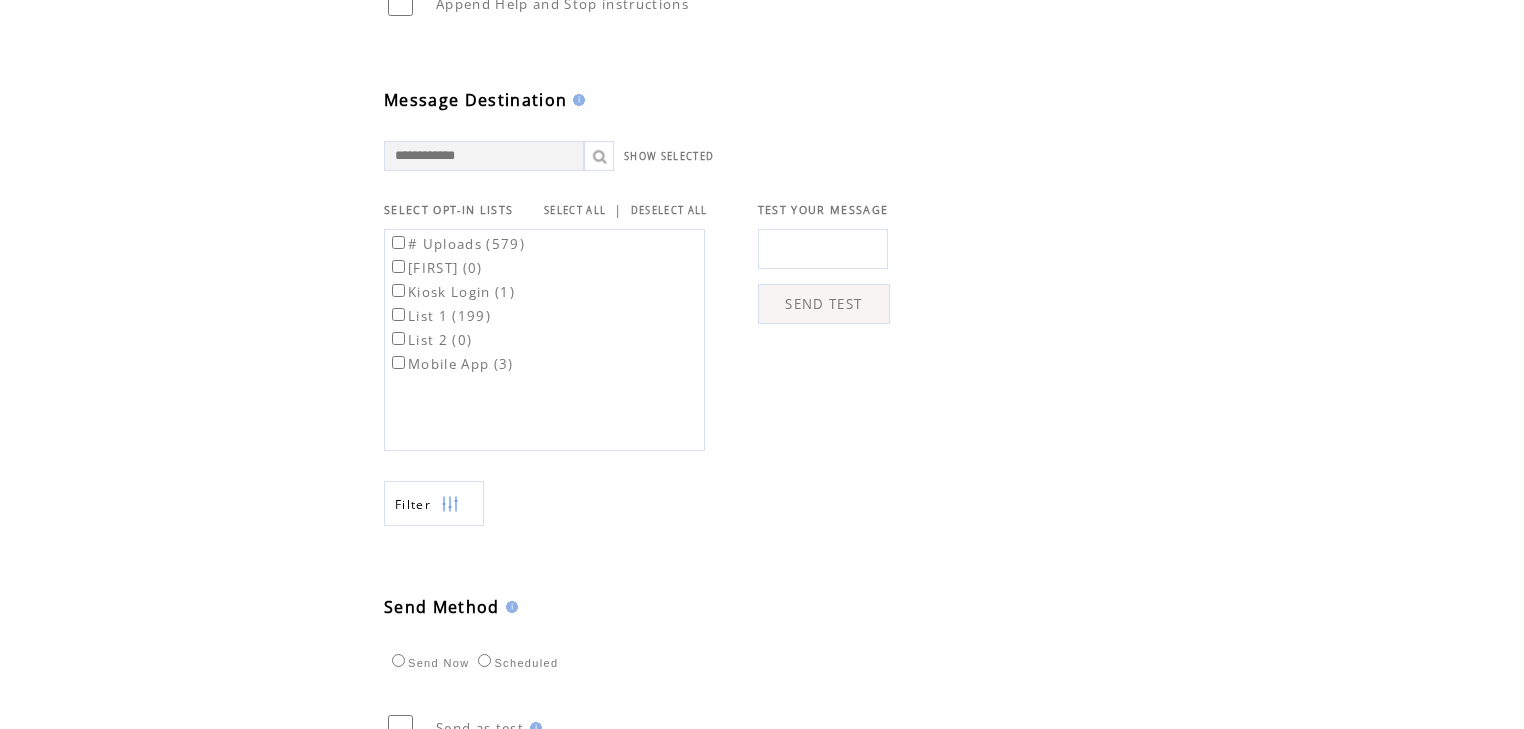 scroll, scrollTop: 480, scrollLeft: 0, axis: vertical 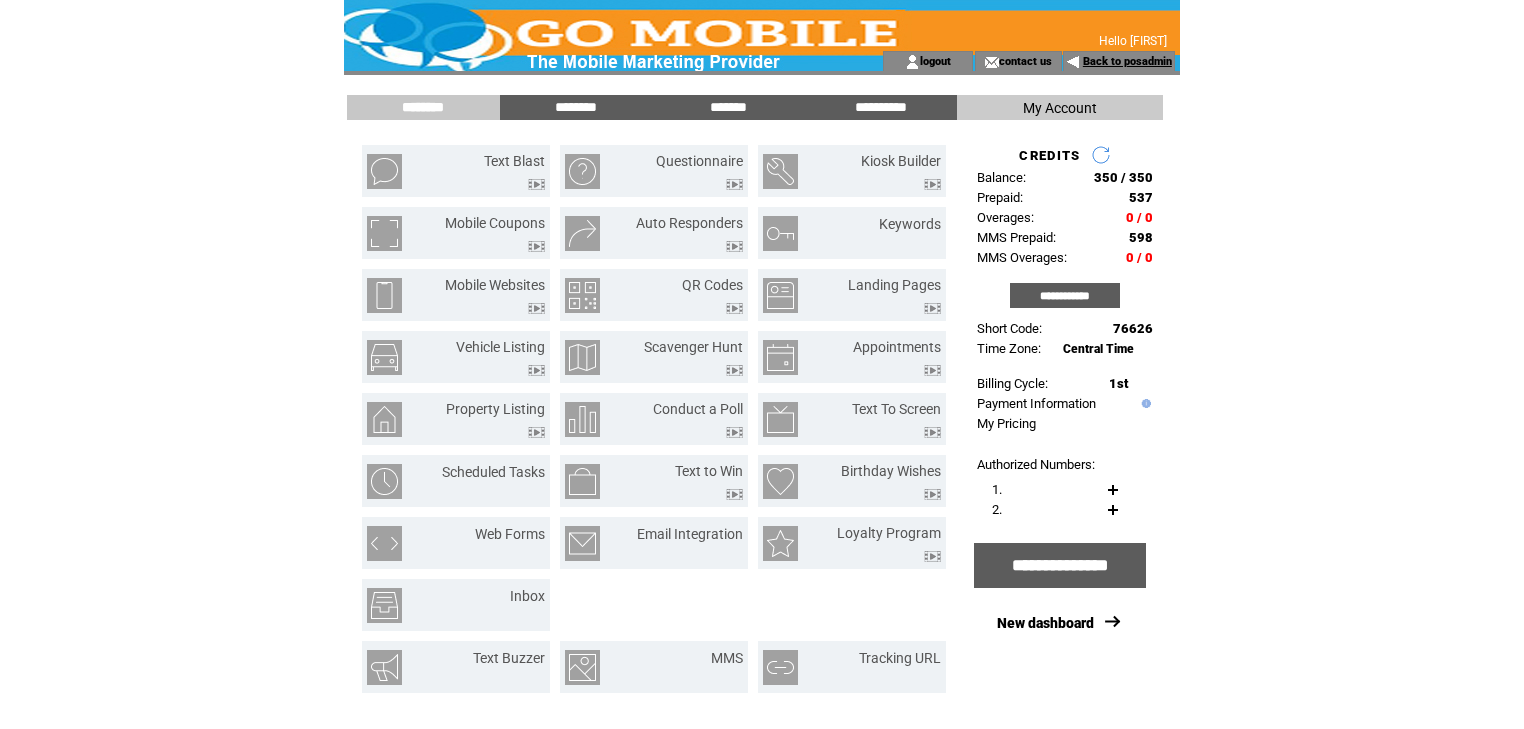click on "Back to posadmin" at bounding box center (1127, 61) 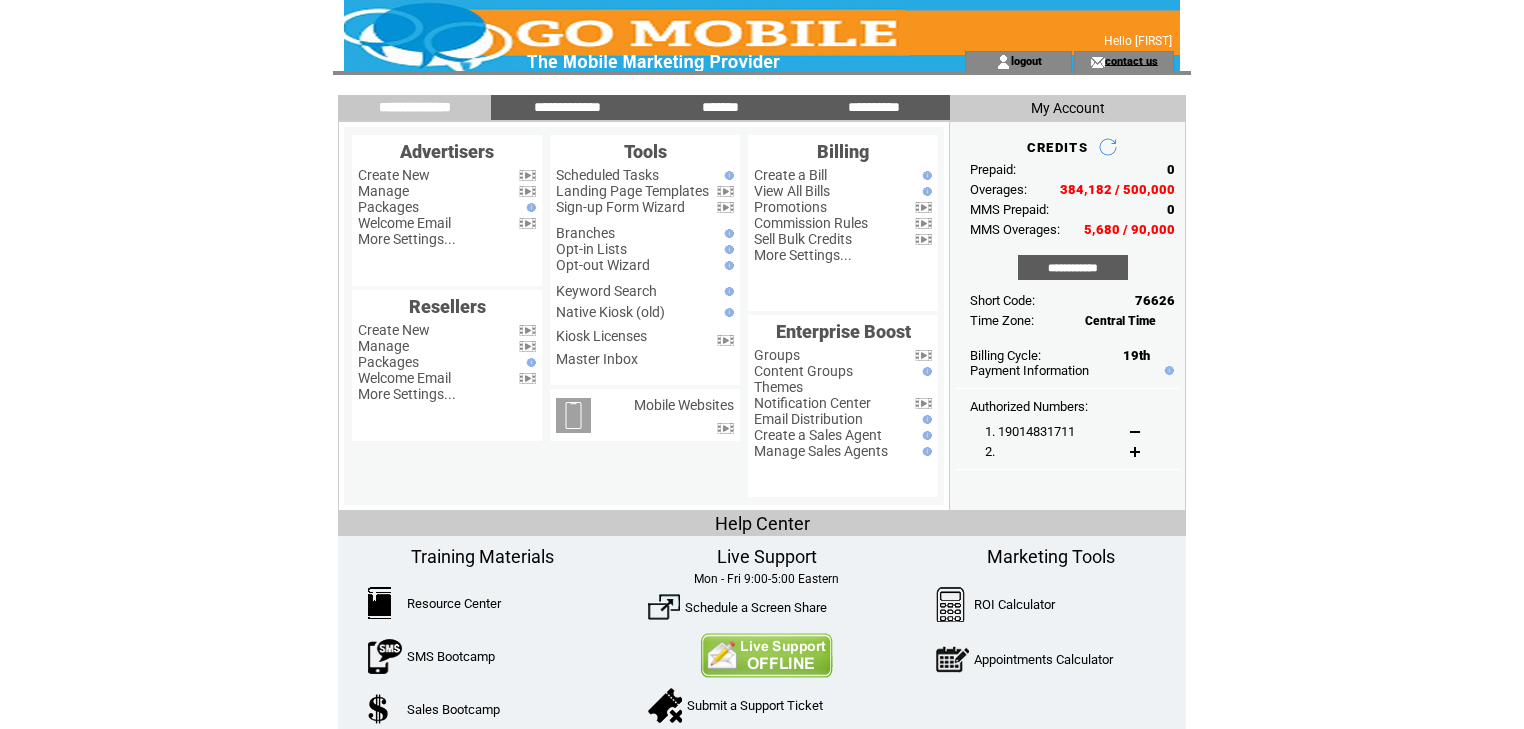 scroll, scrollTop: 0, scrollLeft: 0, axis: both 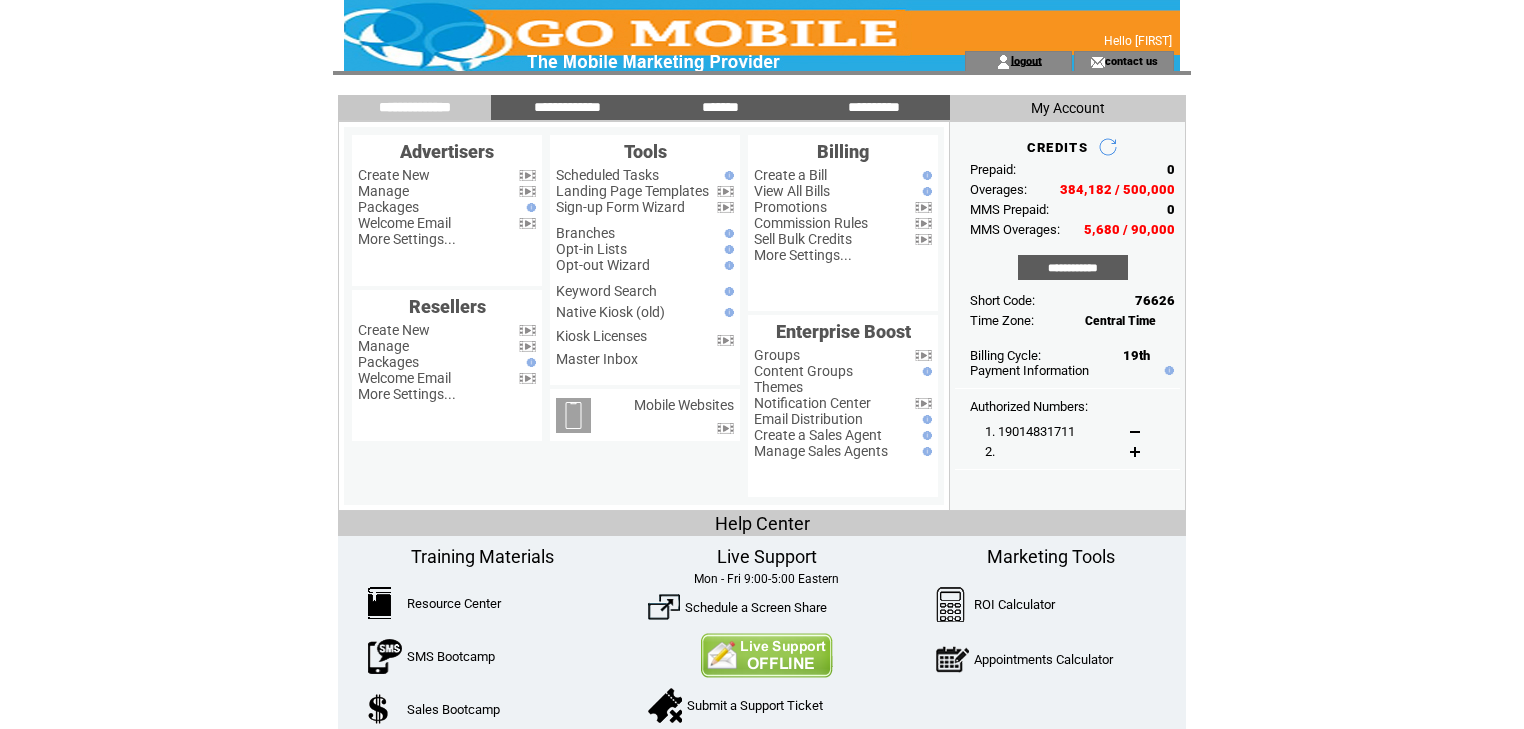 click on "logout" at bounding box center [1026, 60] 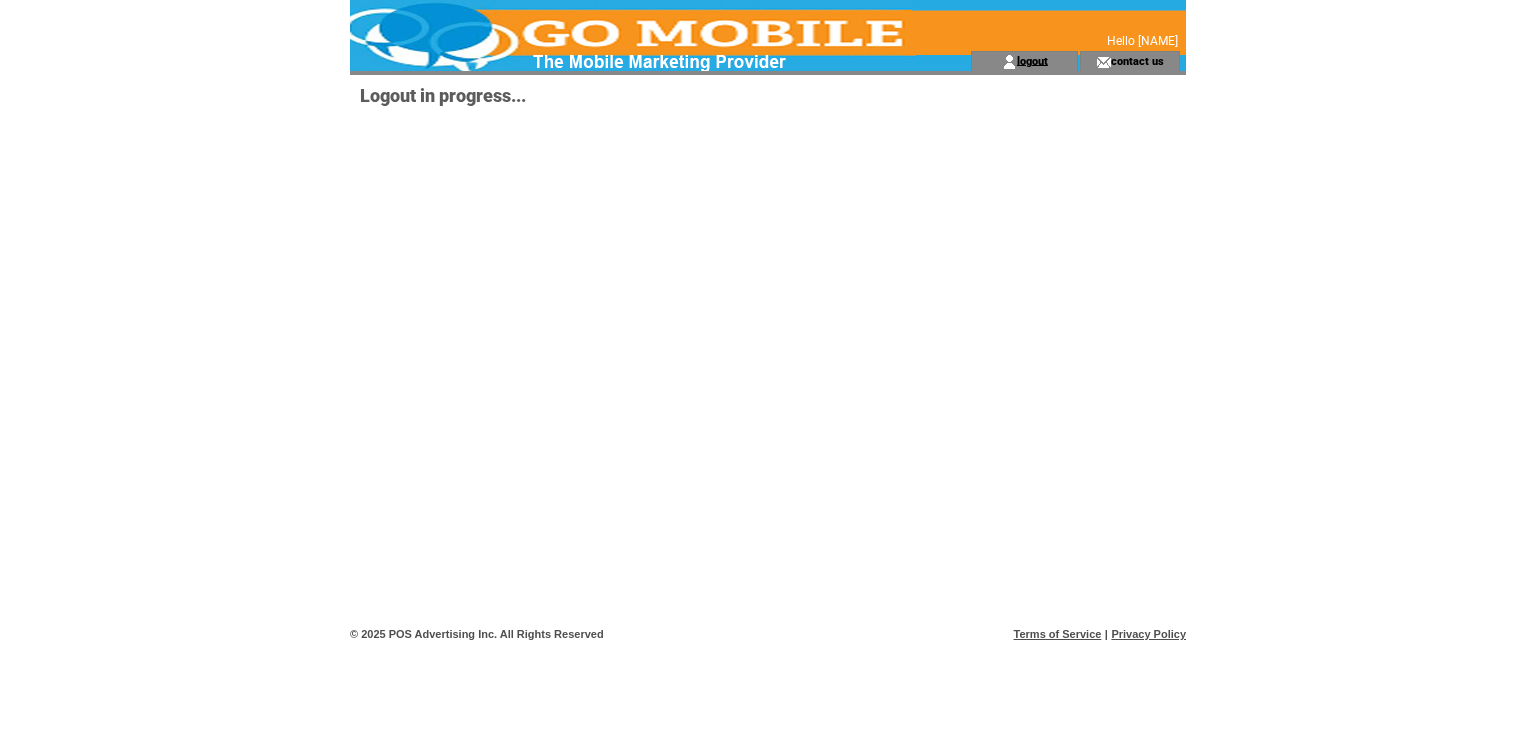 scroll, scrollTop: 0, scrollLeft: 0, axis: both 